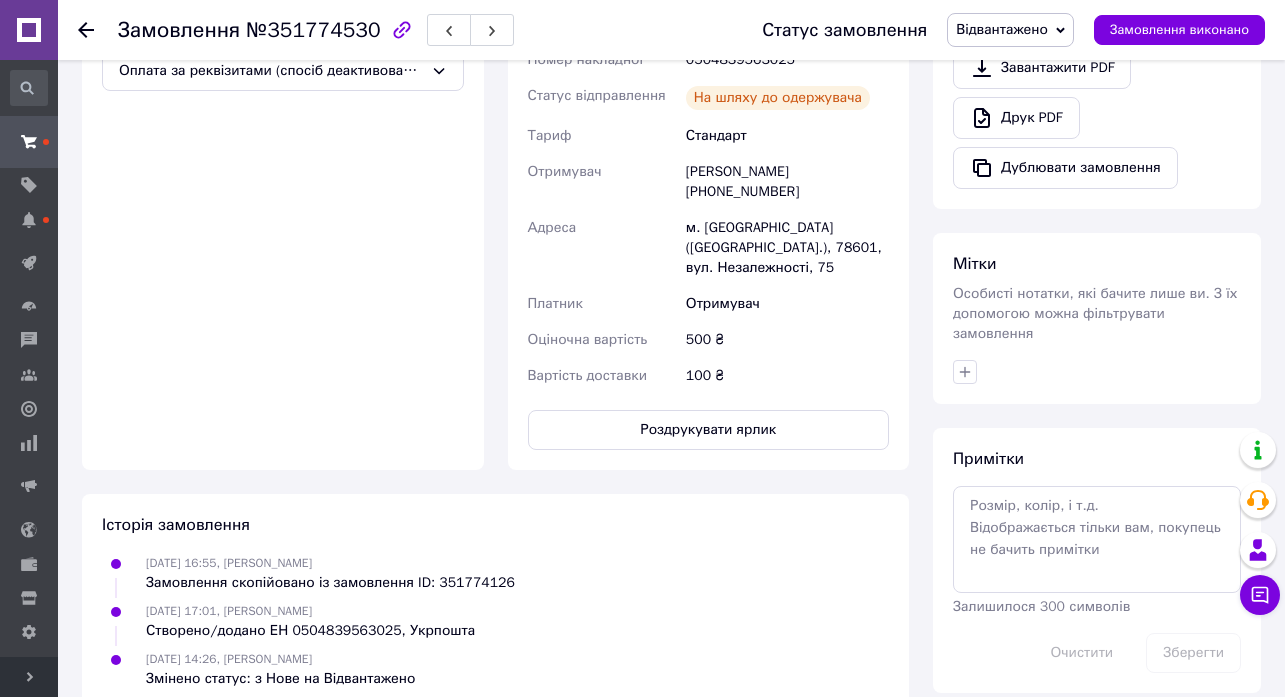 scroll, scrollTop: 670, scrollLeft: 0, axis: vertical 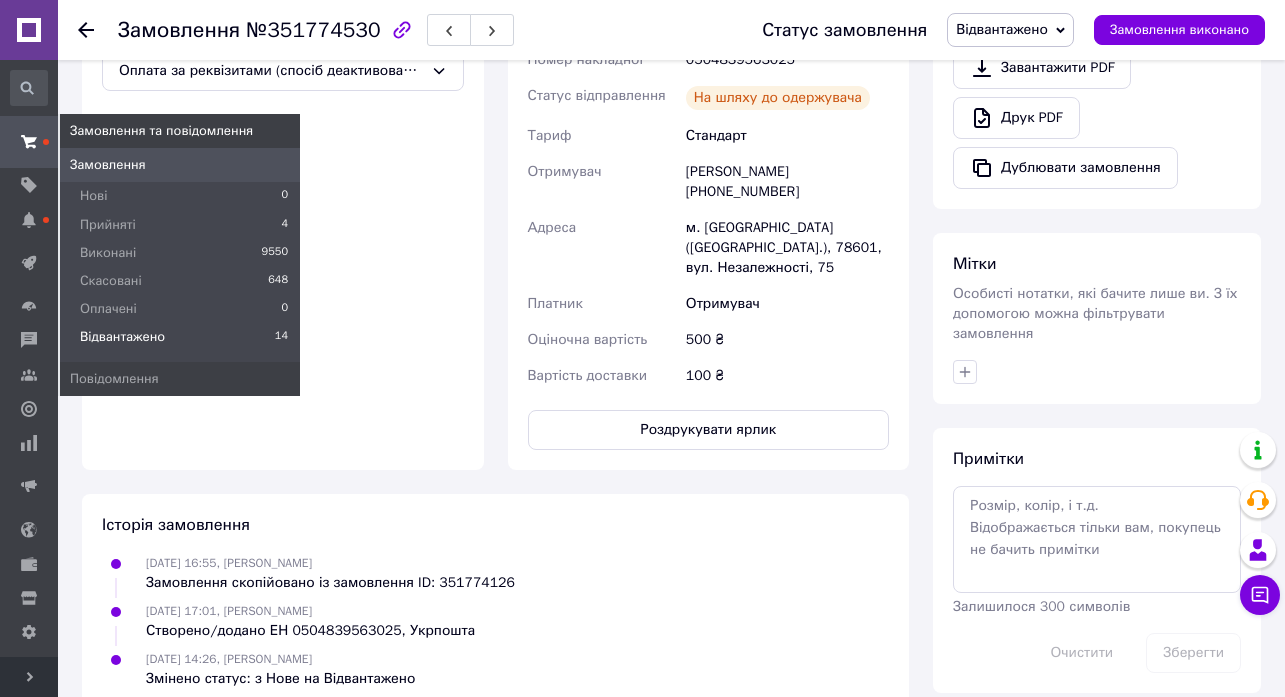 click on "Відвантажено" at bounding box center (122, 337) 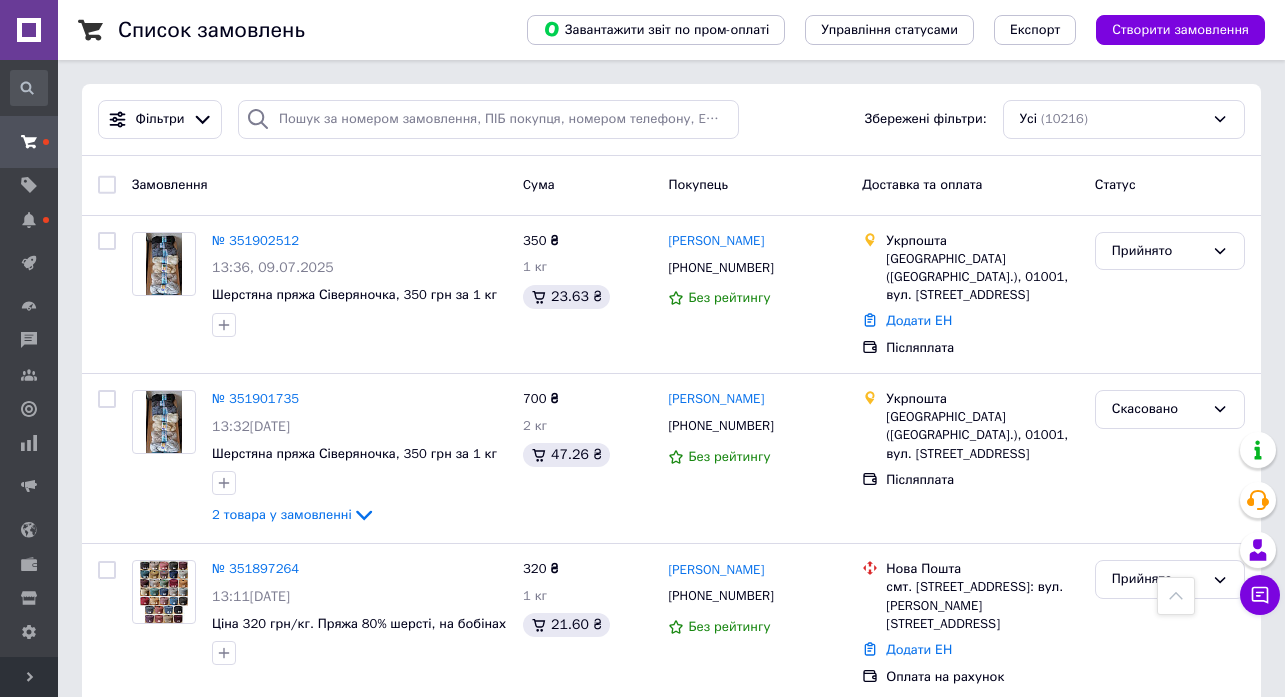 scroll, scrollTop: 3262, scrollLeft: 0, axis: vertical 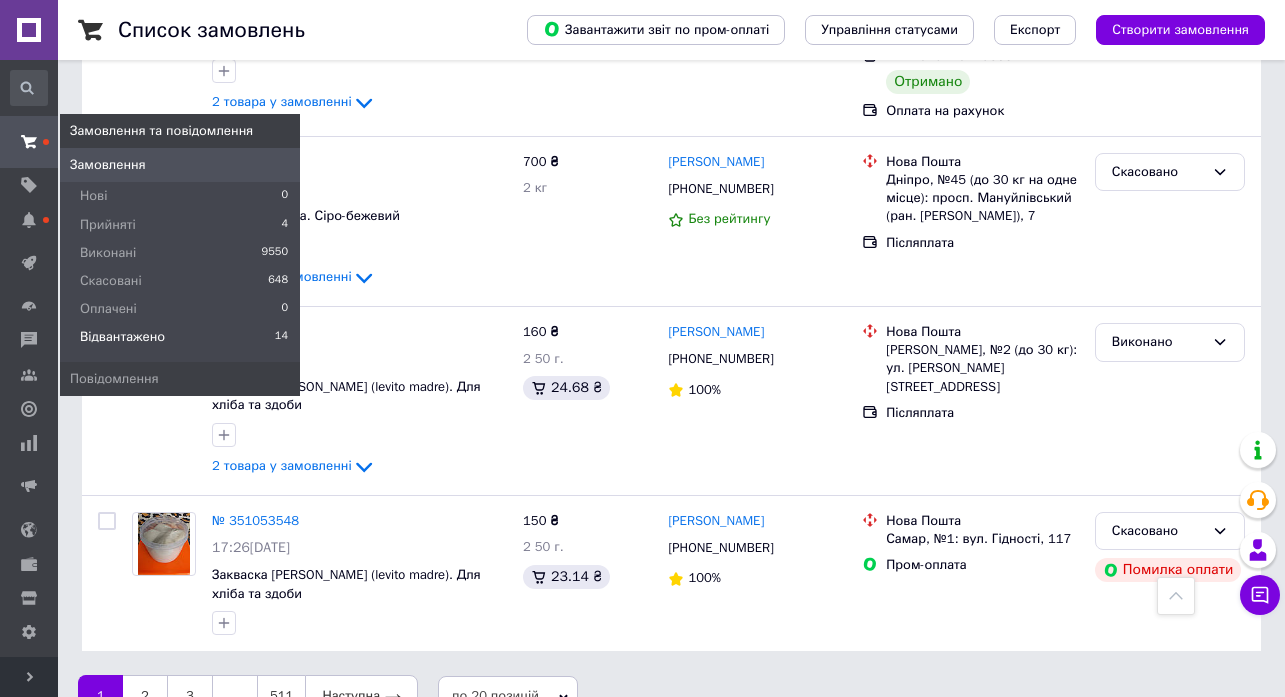 click on "Відвантажено" at bounding box center (122, 337) 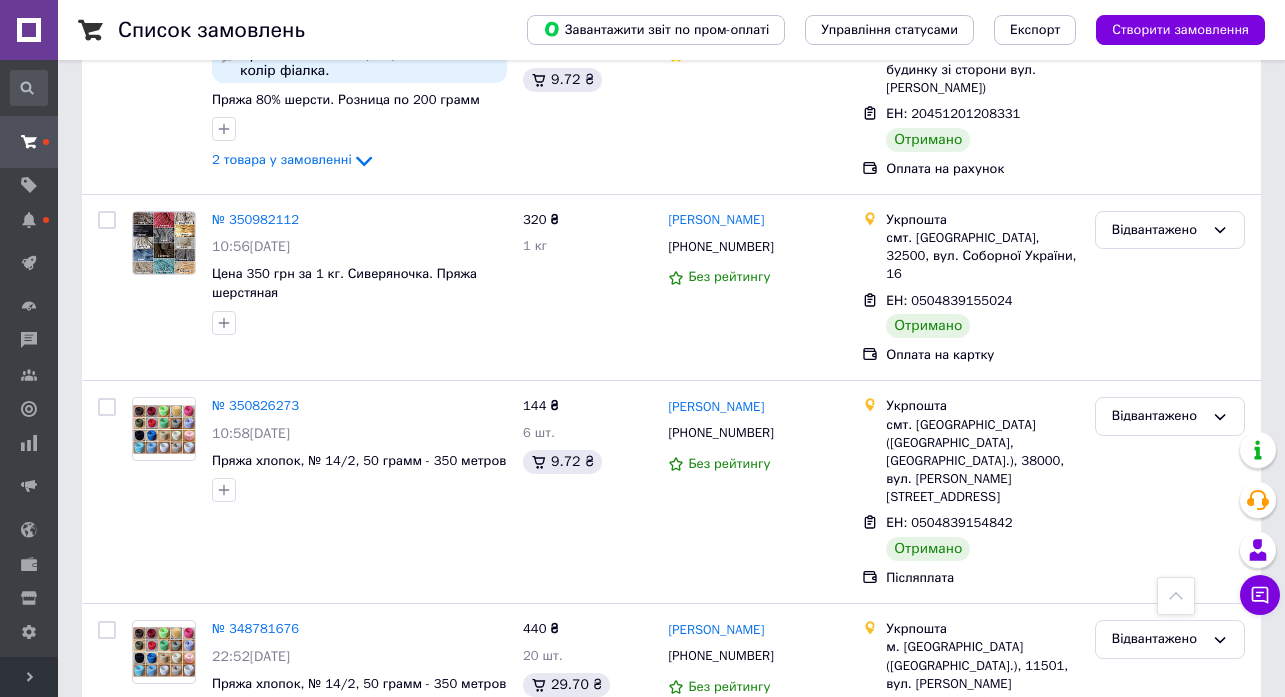 scroll, scrollTop: 2271, scrollLeft: 0, axis: vertical 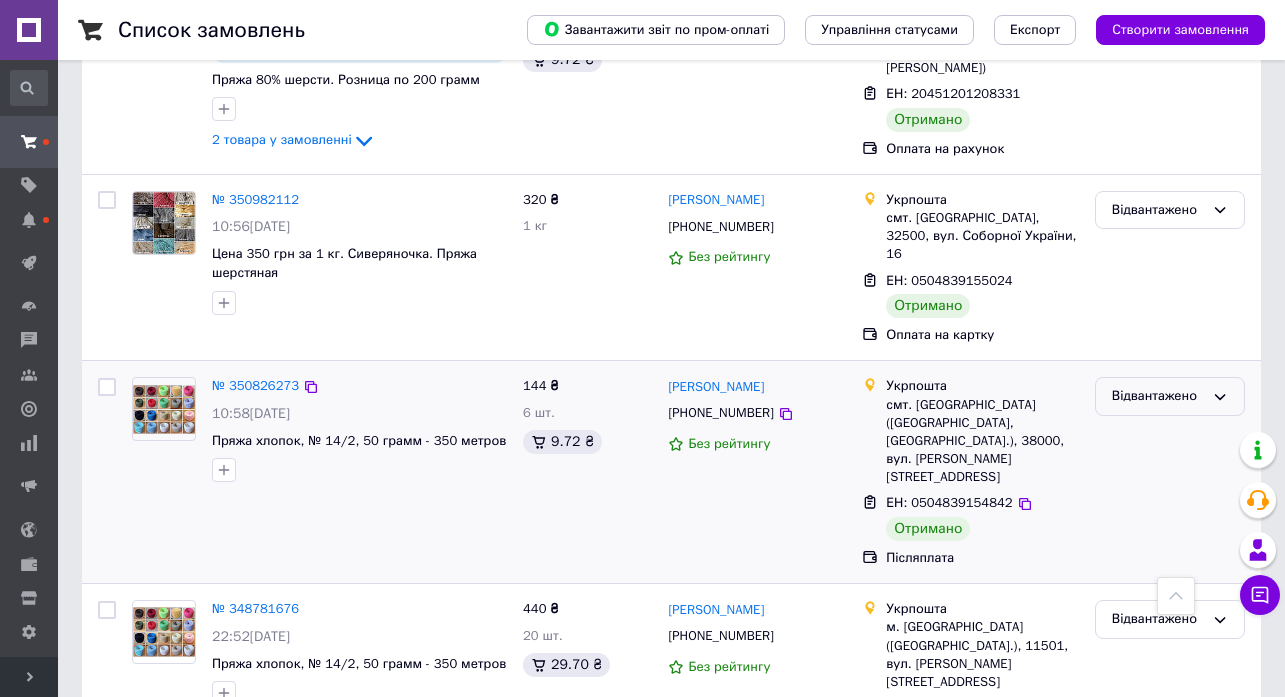 click on "Відвантажено" at bounding box center (1158, 396) 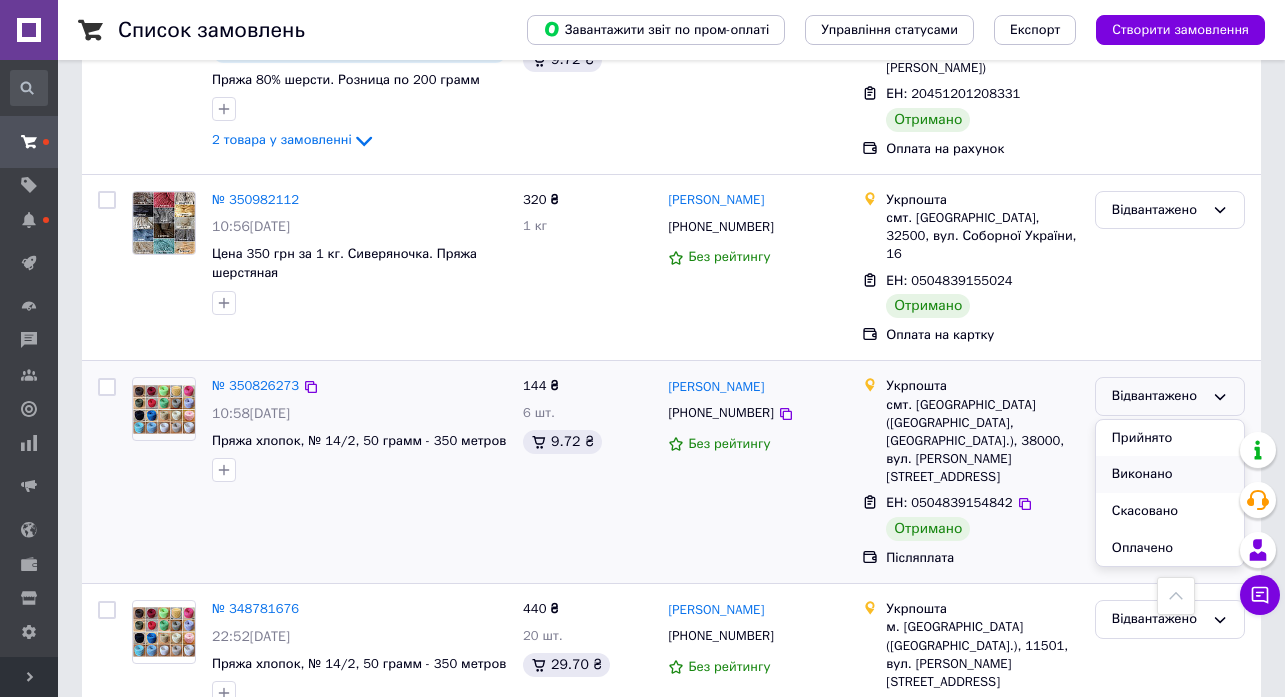 click on "Виконано" at bounding box center [1170, 474] 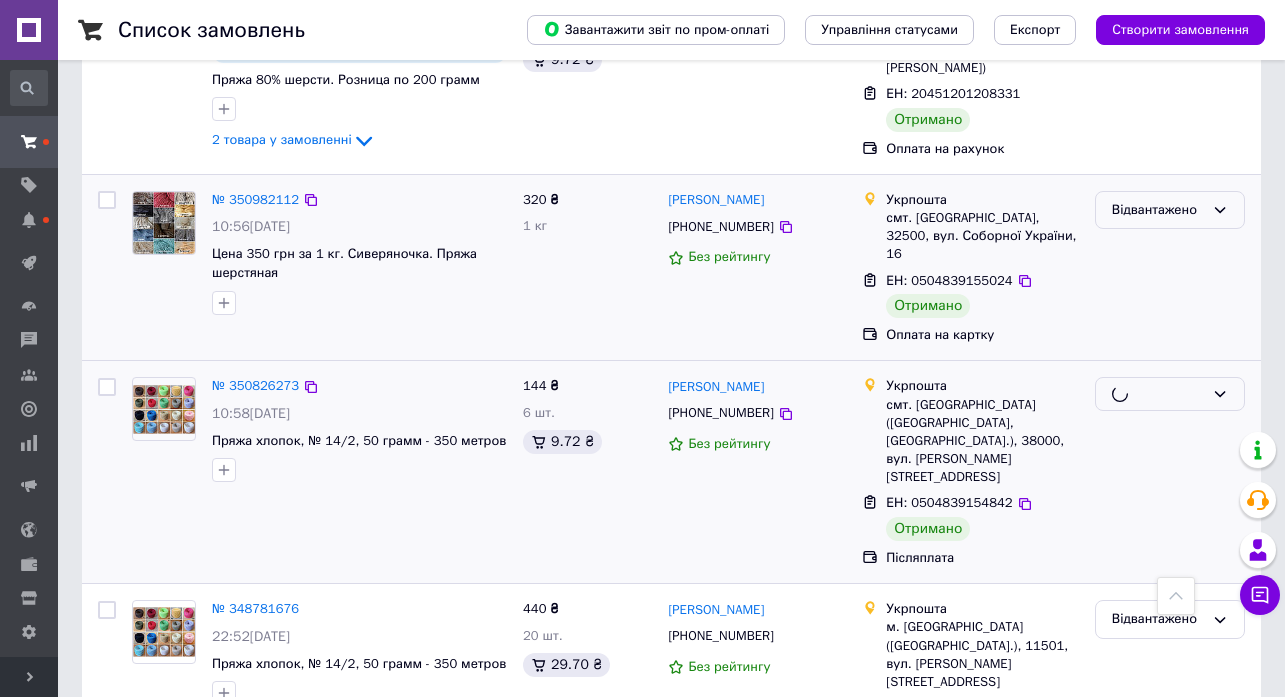 click on "Відвантажено" at bounding box center [1158, 210] 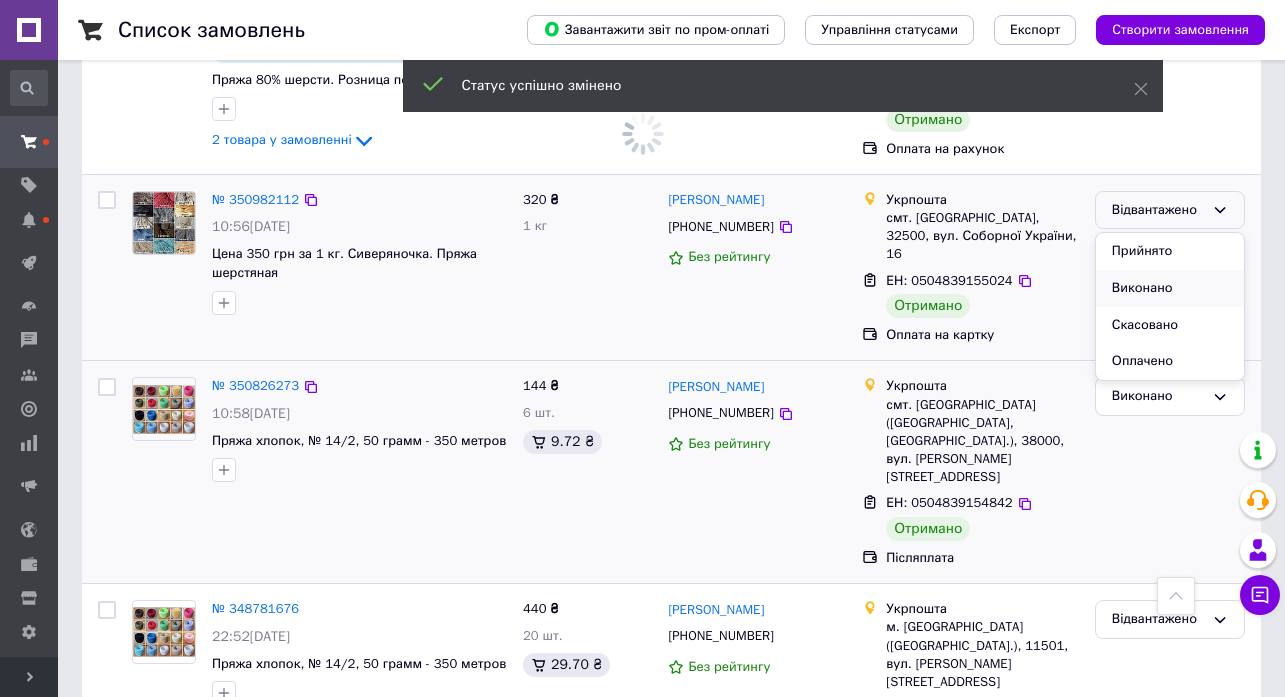 click on "Виконано" at bounding box center [1170, 288] 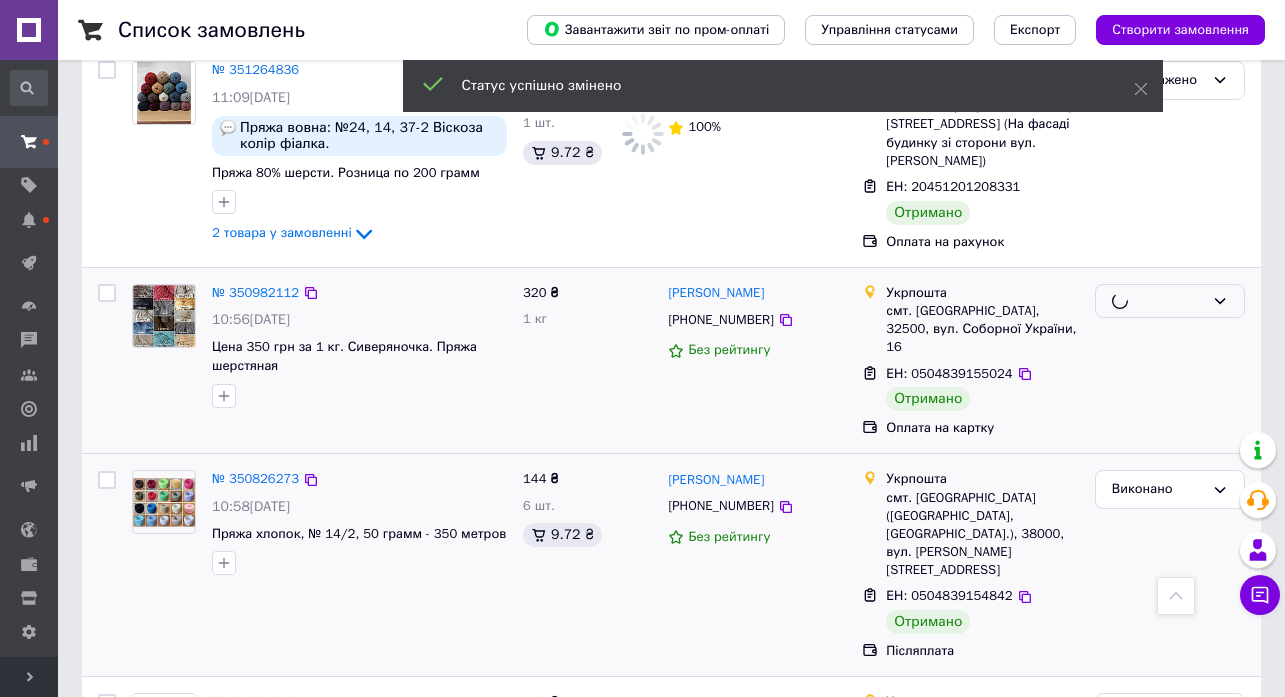 scroll, scrollTop: 2071, scrollLeft: 0, axis: vertical 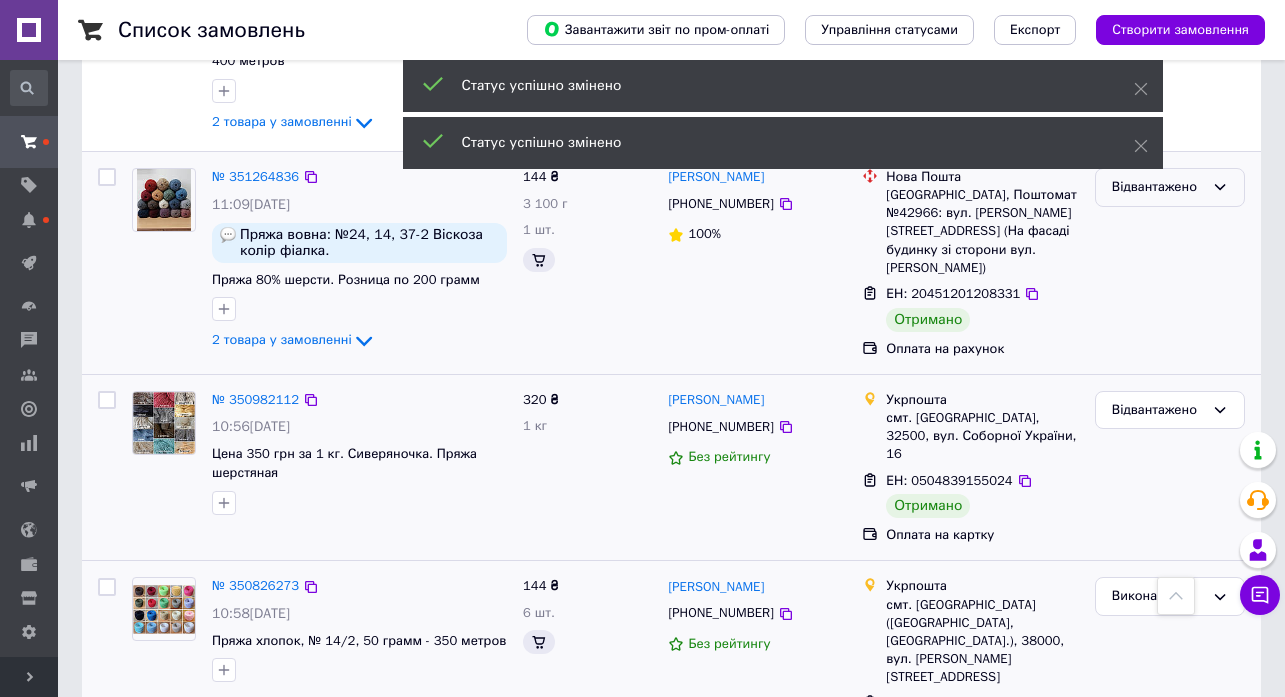 click on "Відвантажено" at bounding box center (1158, 187) 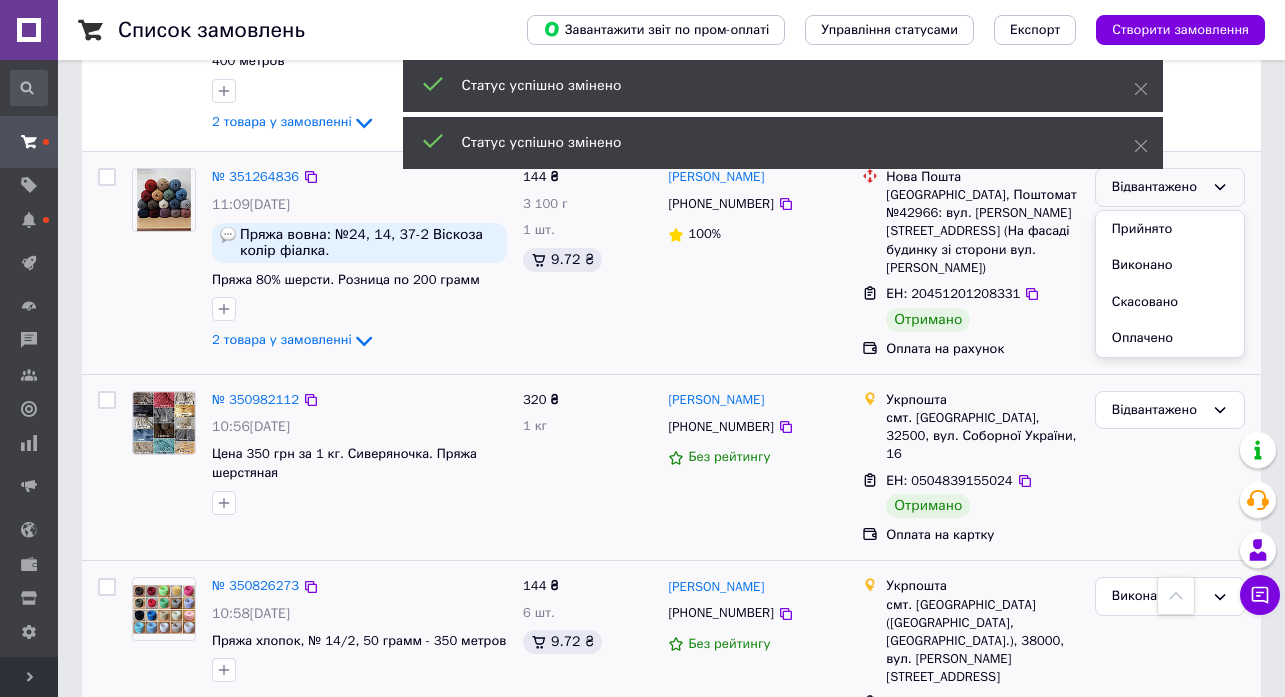 click on "Виконано" at bounding box center (1170, 265) 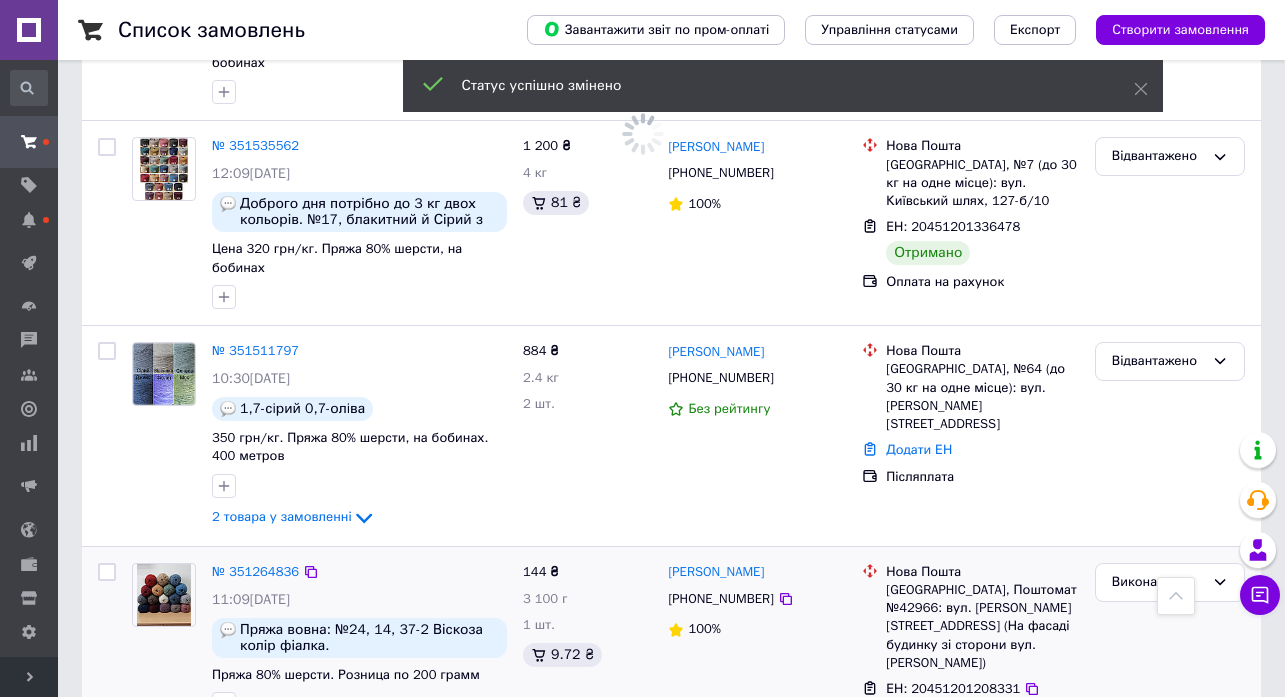 scroll, scrollTop: 1671, scrollLeft: 0, axis: vertical 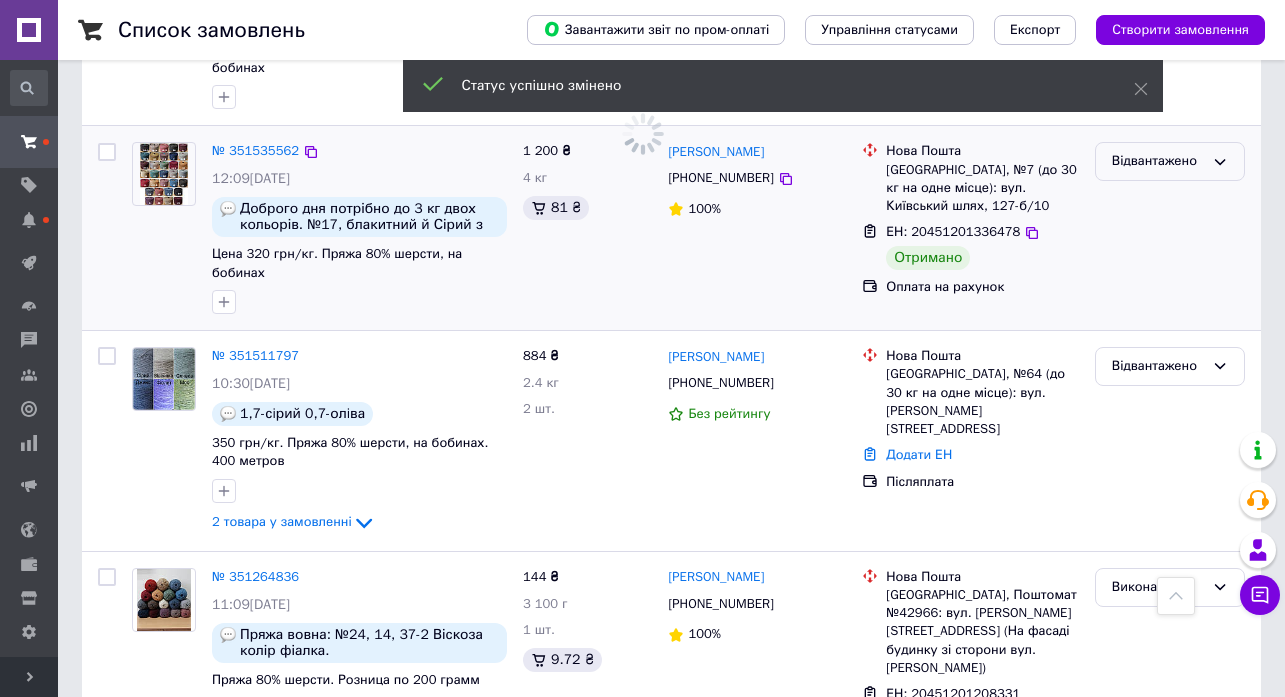 click on "Відвантажено" at bounding box center (1158, 161) 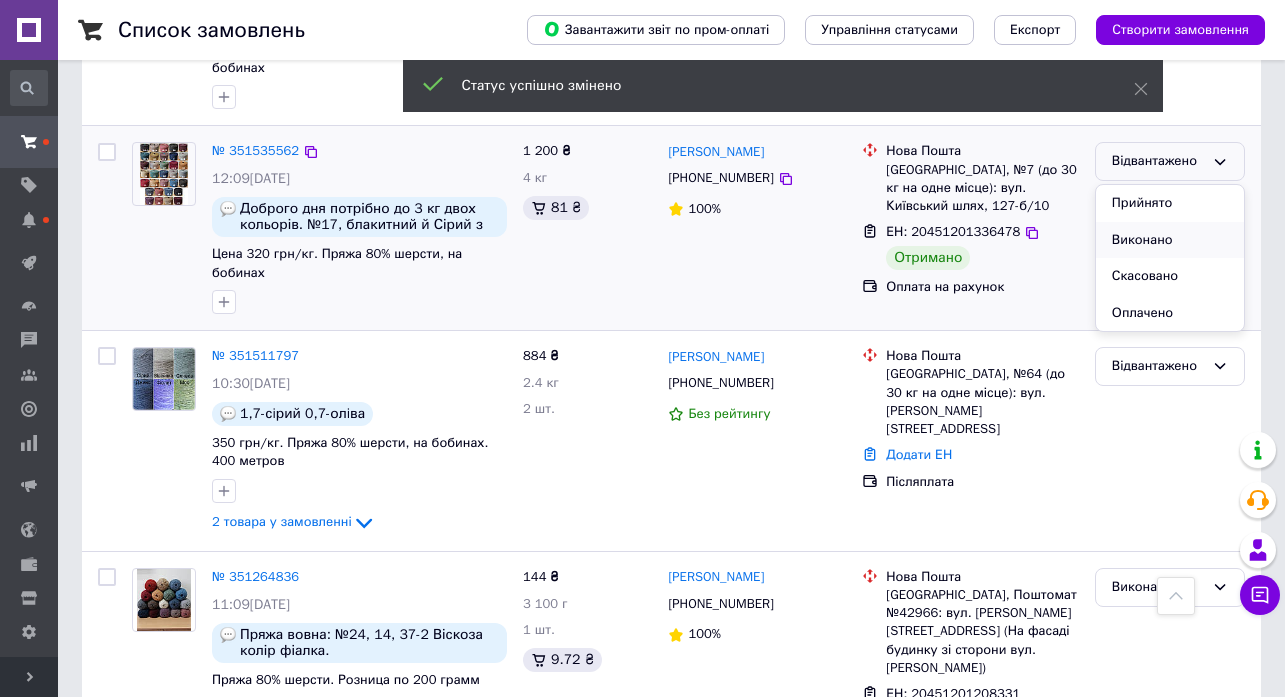 click on "Виконано" at bounding box center [1170, 240] 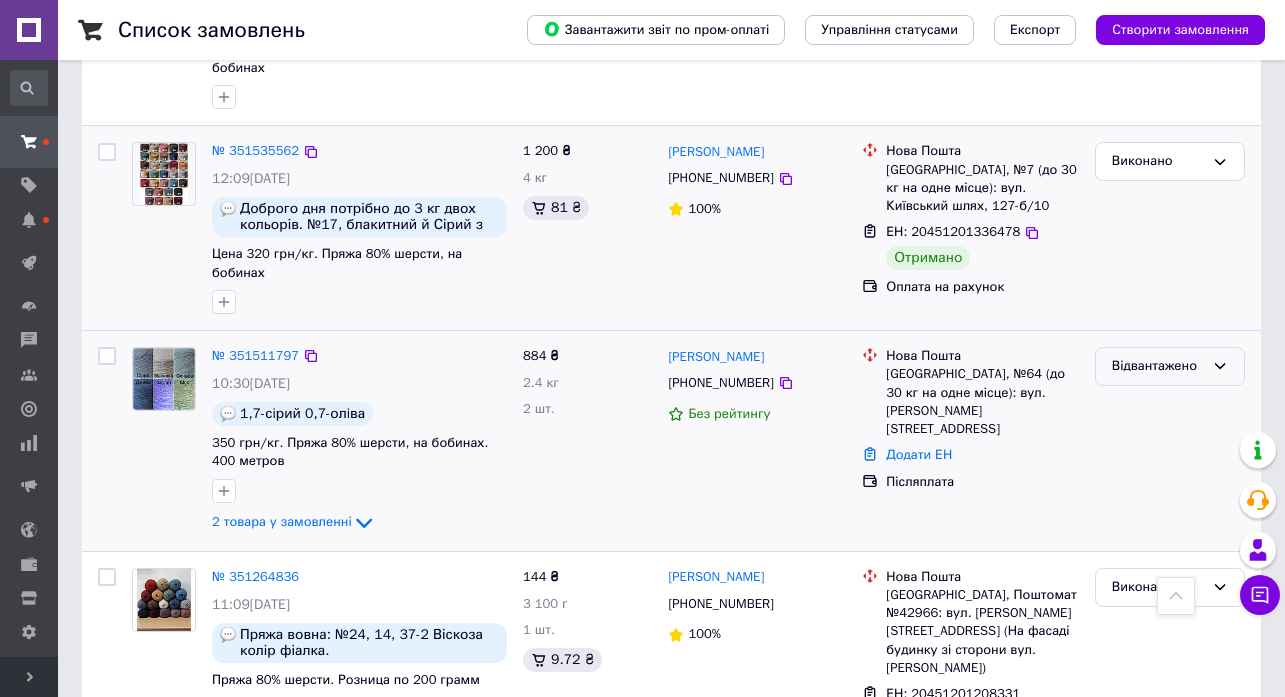 click on "Відвантажено" at bounding box center (1158, 366) 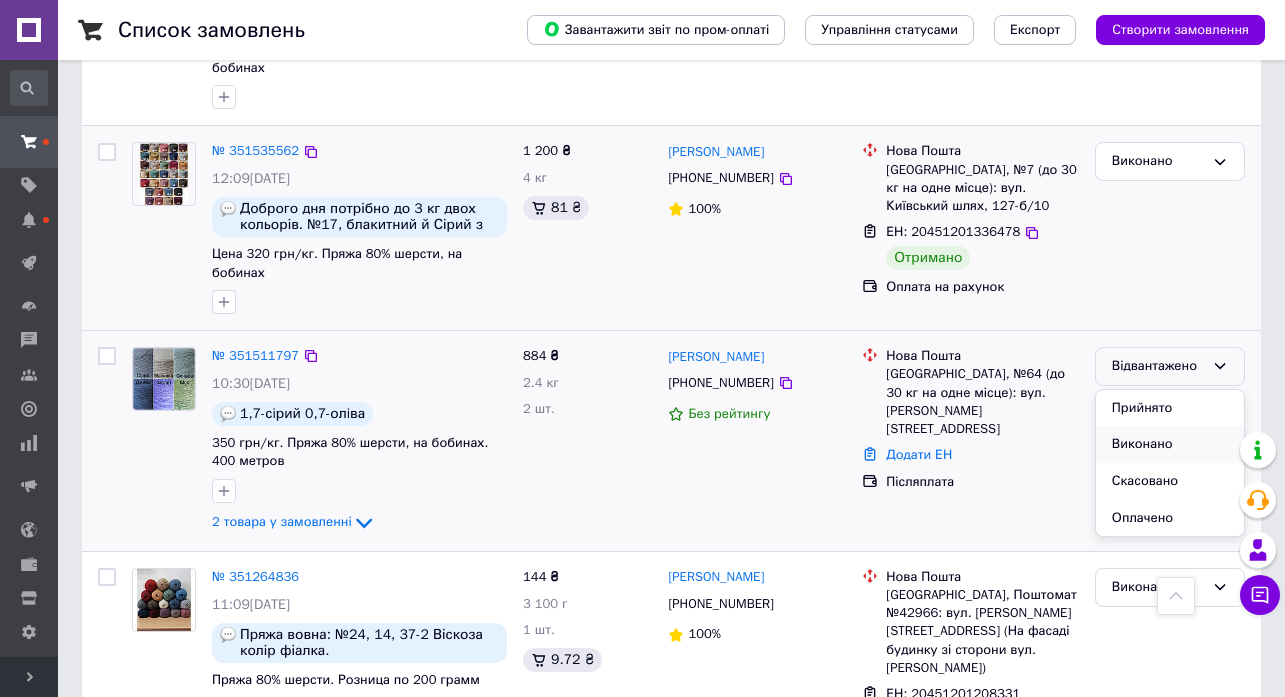 click on "Виконано" at bounding box center [1170, 444] 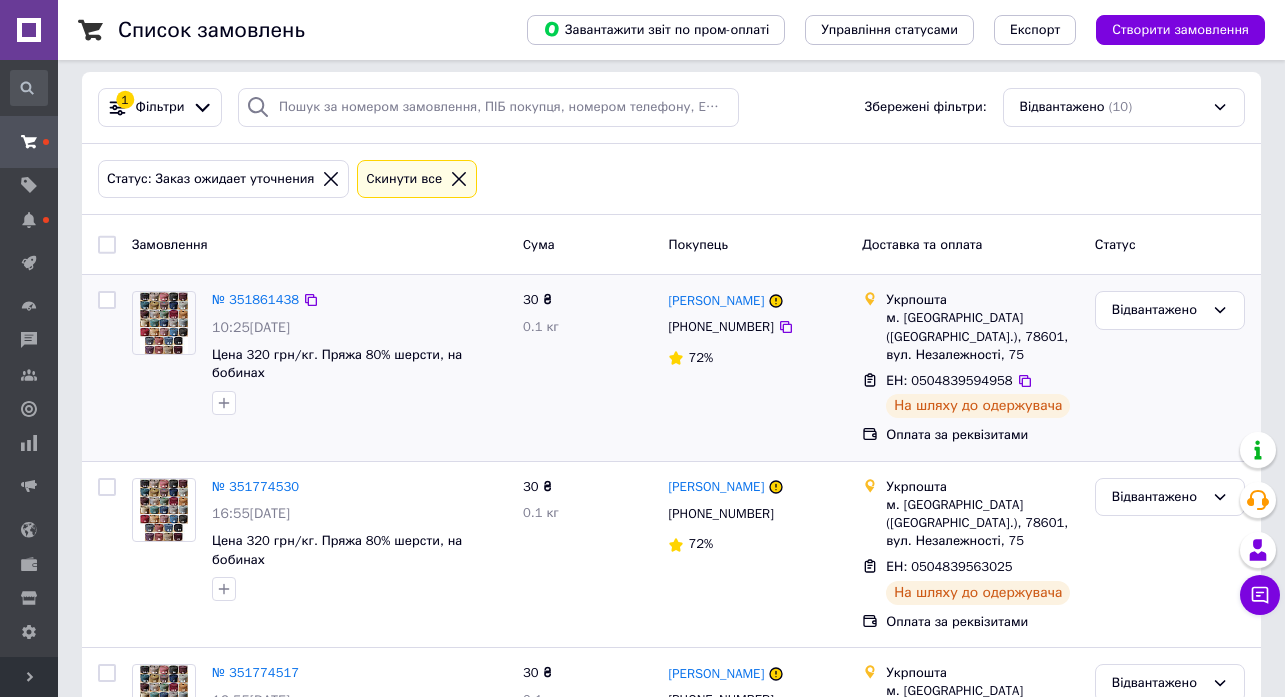 scroll, scrollTop: 0, scrollLeft: 0, axis: both 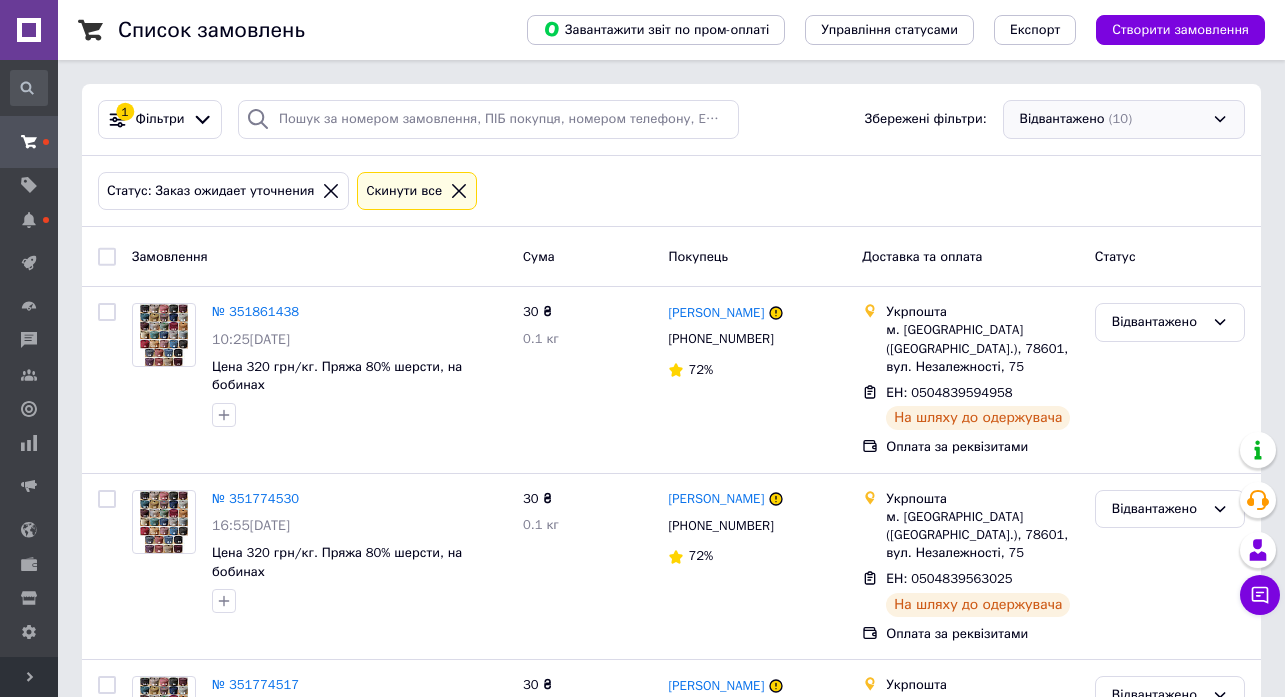 click on "Відвантажено (10)" at bounding box center [1124, 119] 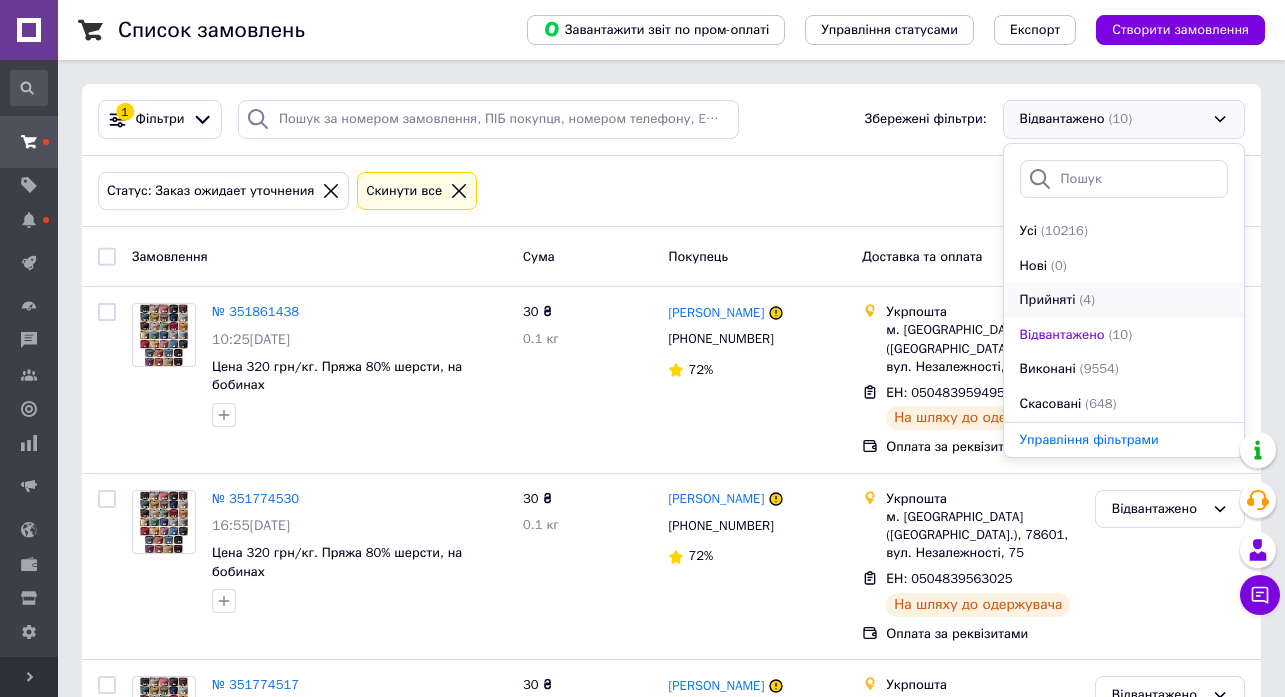 click on "Прийняті" at bounding box center [1048, 300] 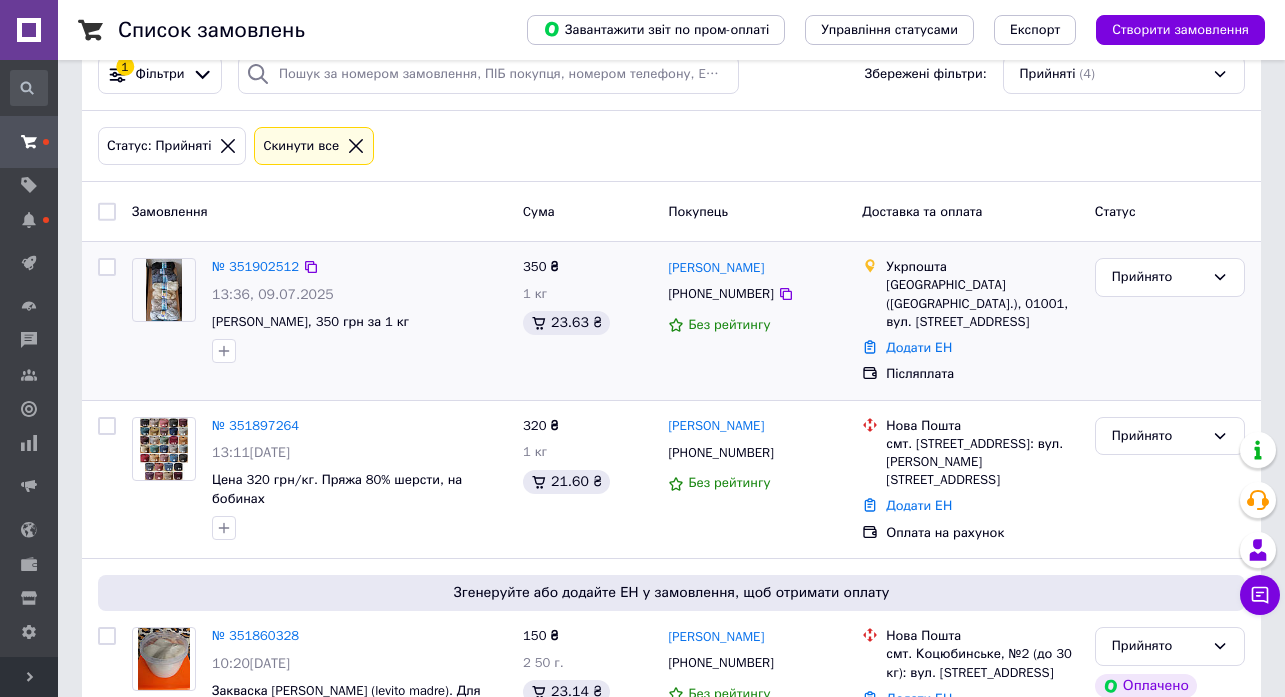 scroll, scrollTop: 11, scrollLeft: 0, axis: vertical 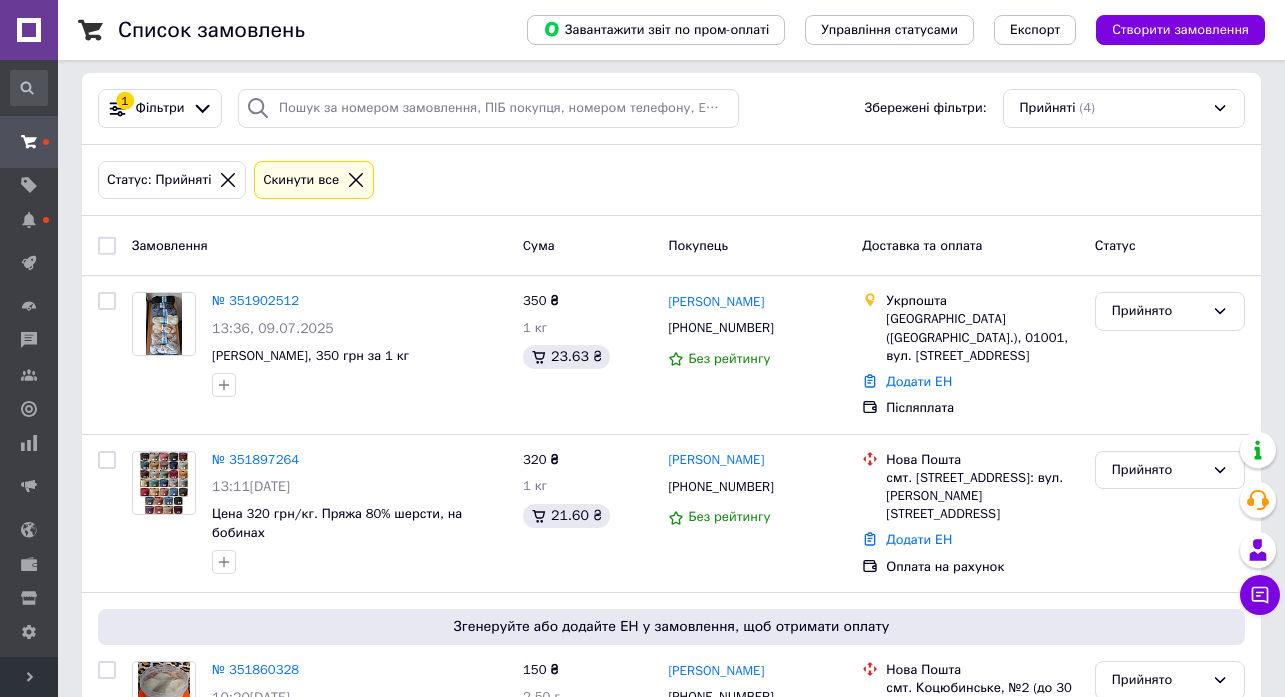 click 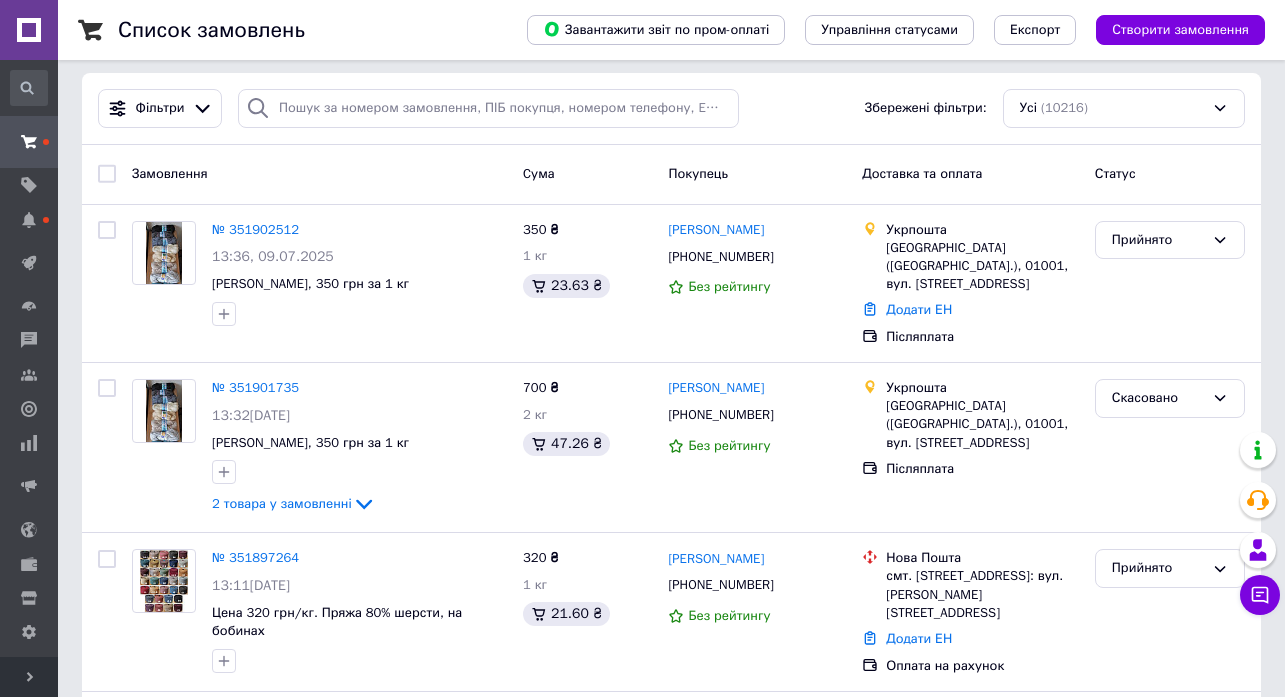 scroll, scrollTop: 0, scrollLeft: 0, axis: both 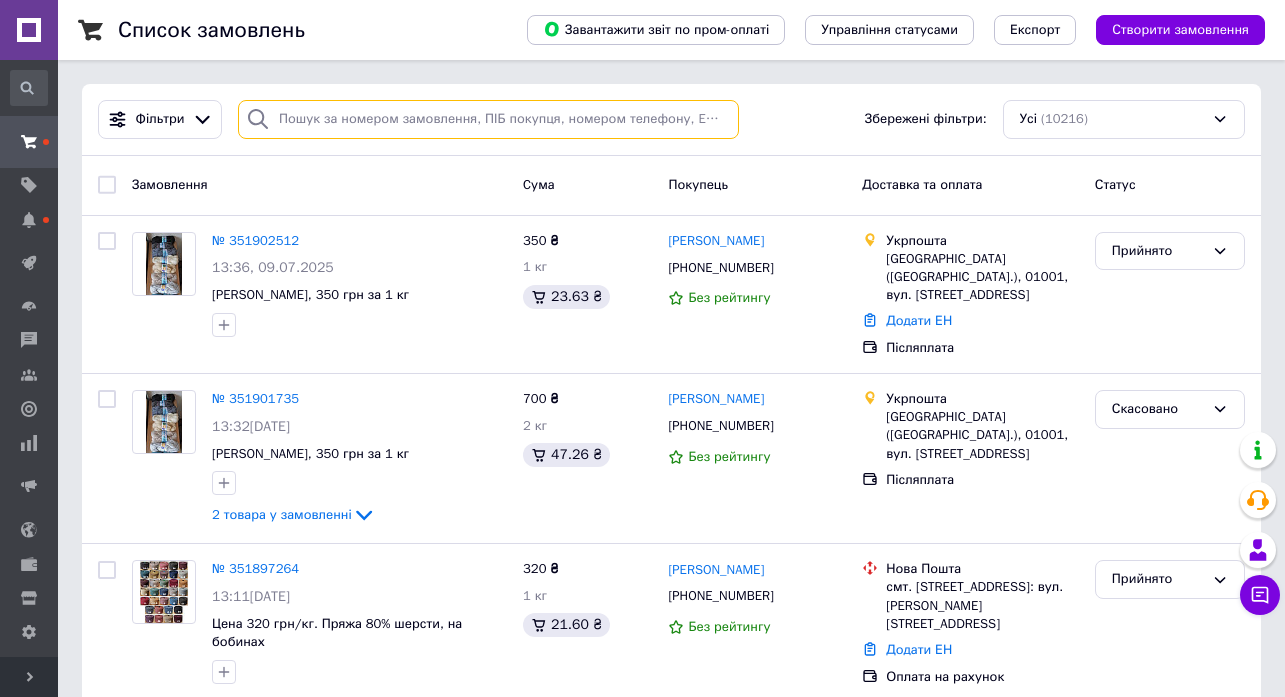 click at bounding box center [488, 119] 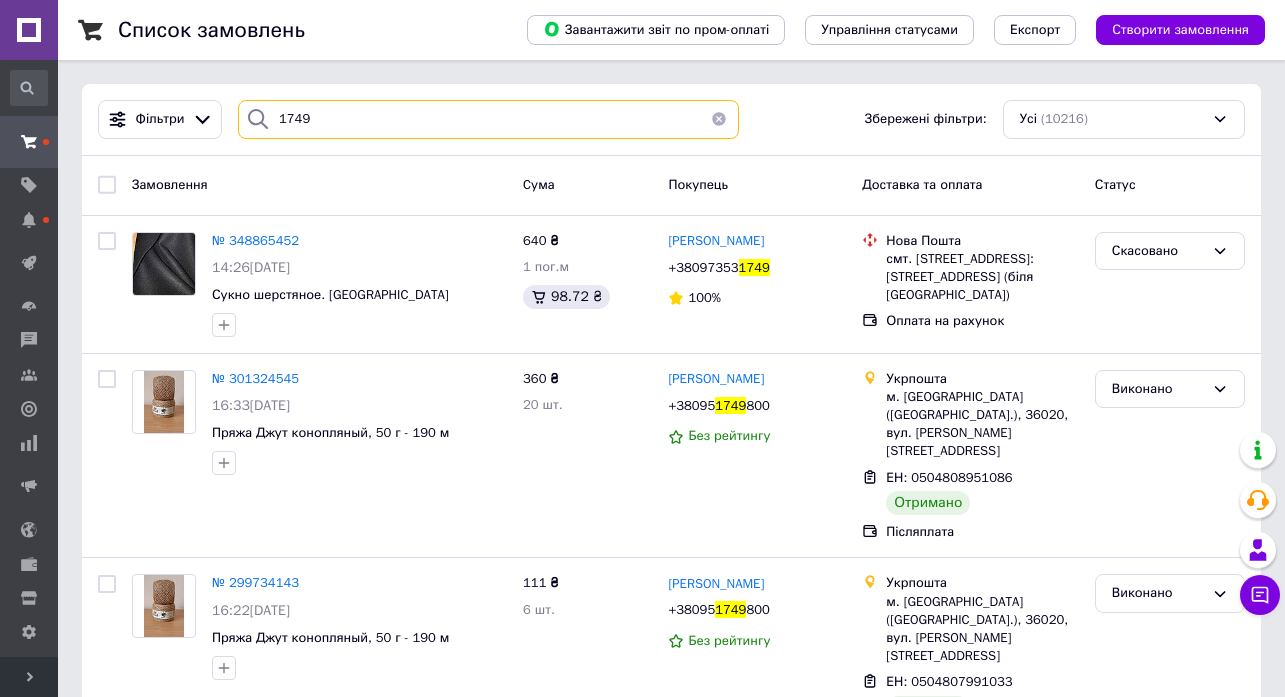 type on "1749" 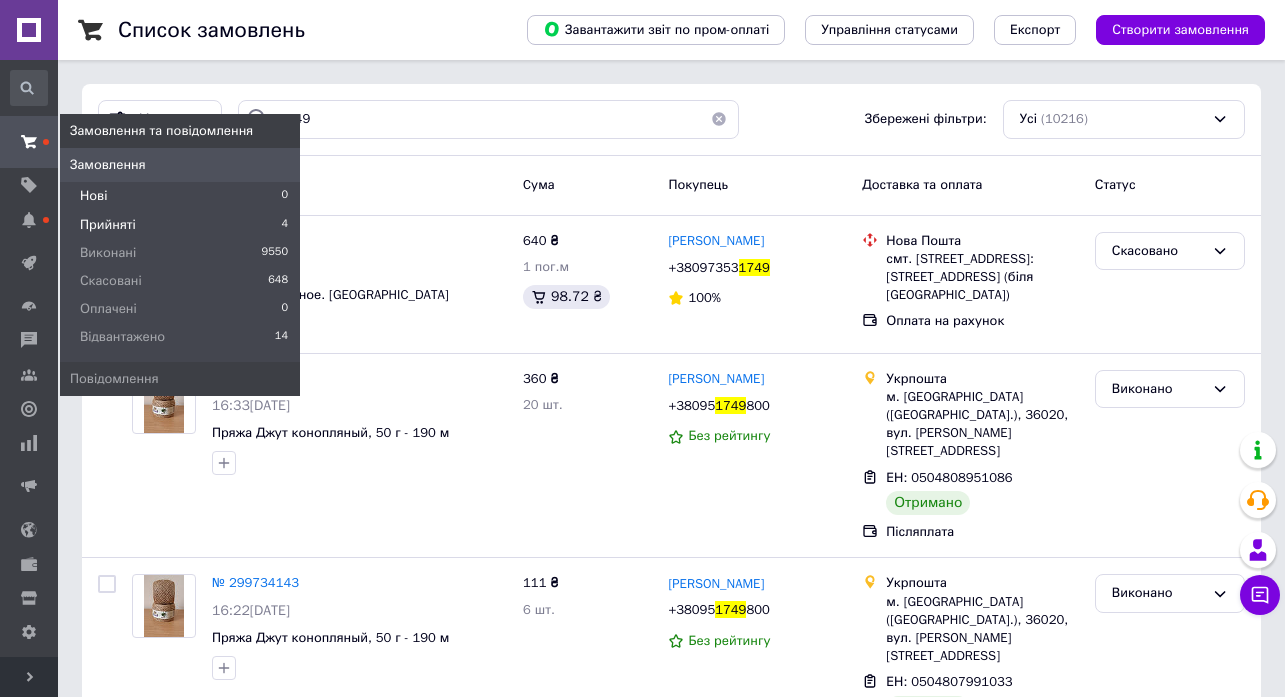 click on "Нові" at bounding box center (93, 196) 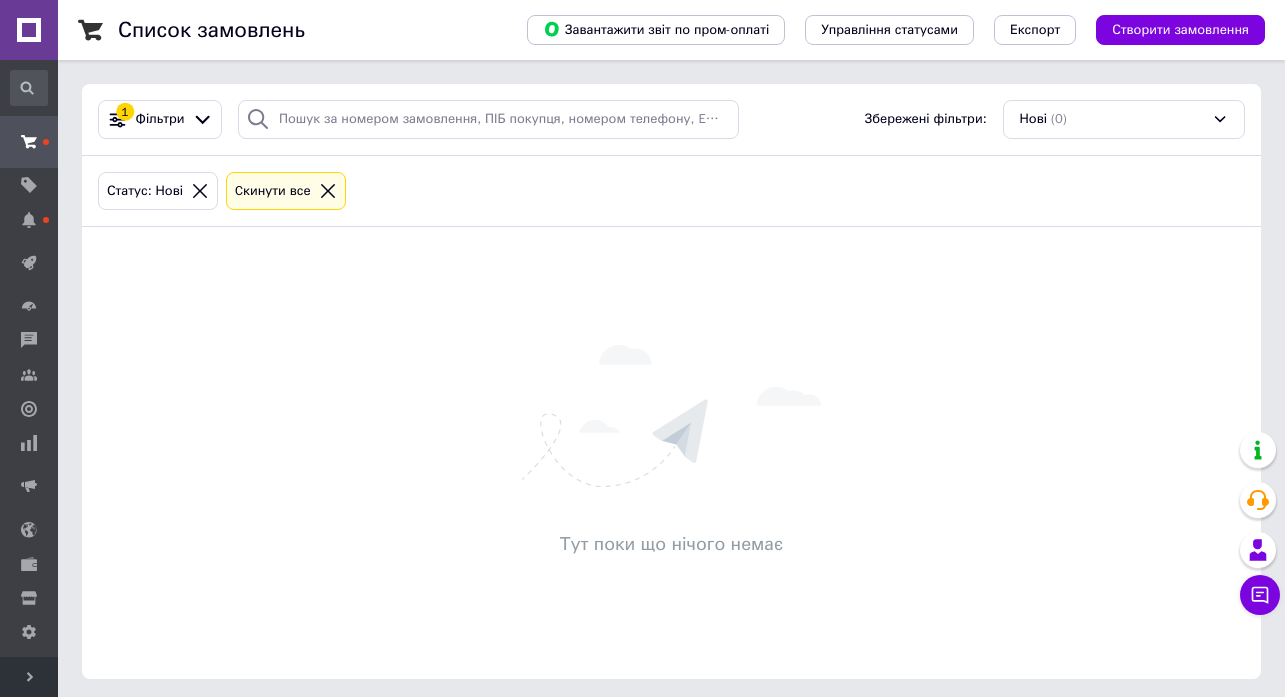 click 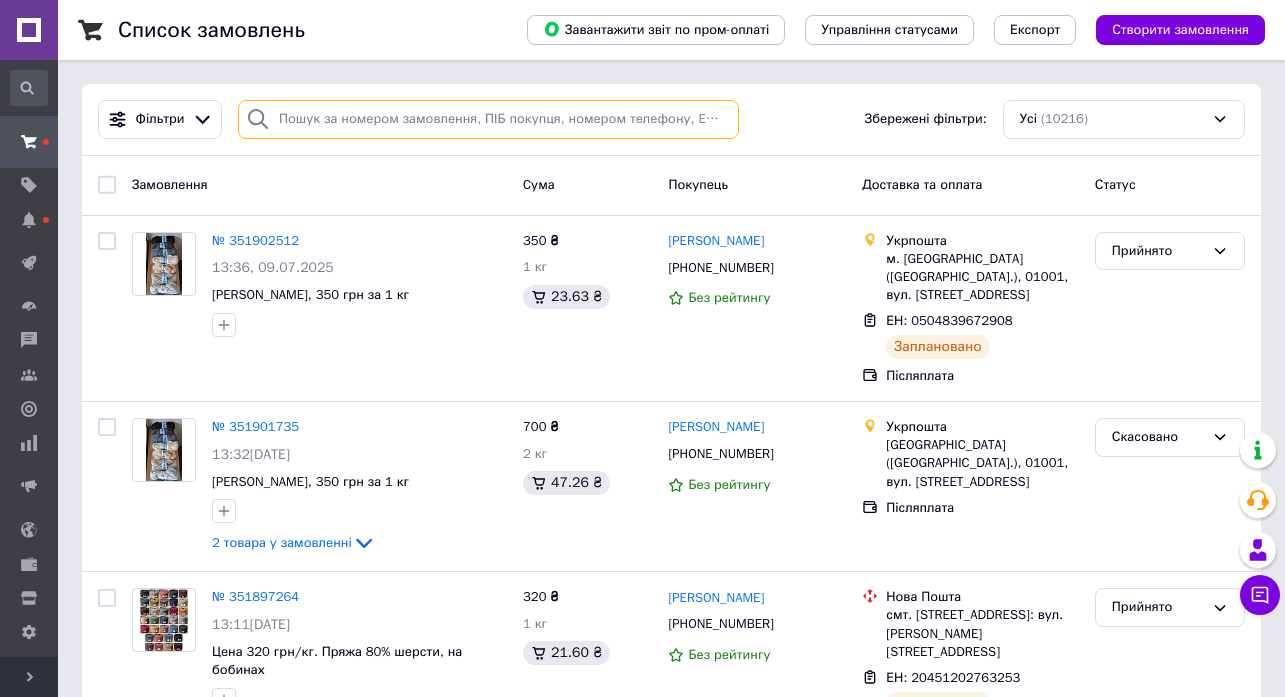 click at bounding box center (488, 119) 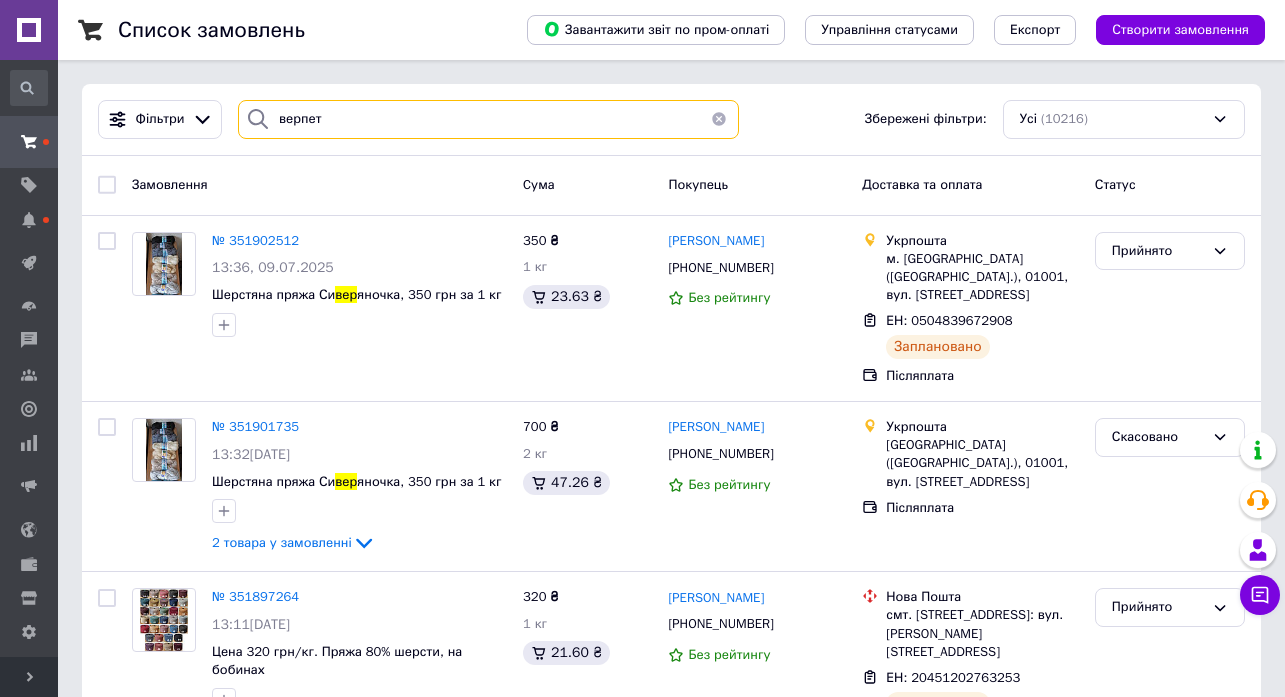 type on "верпета" 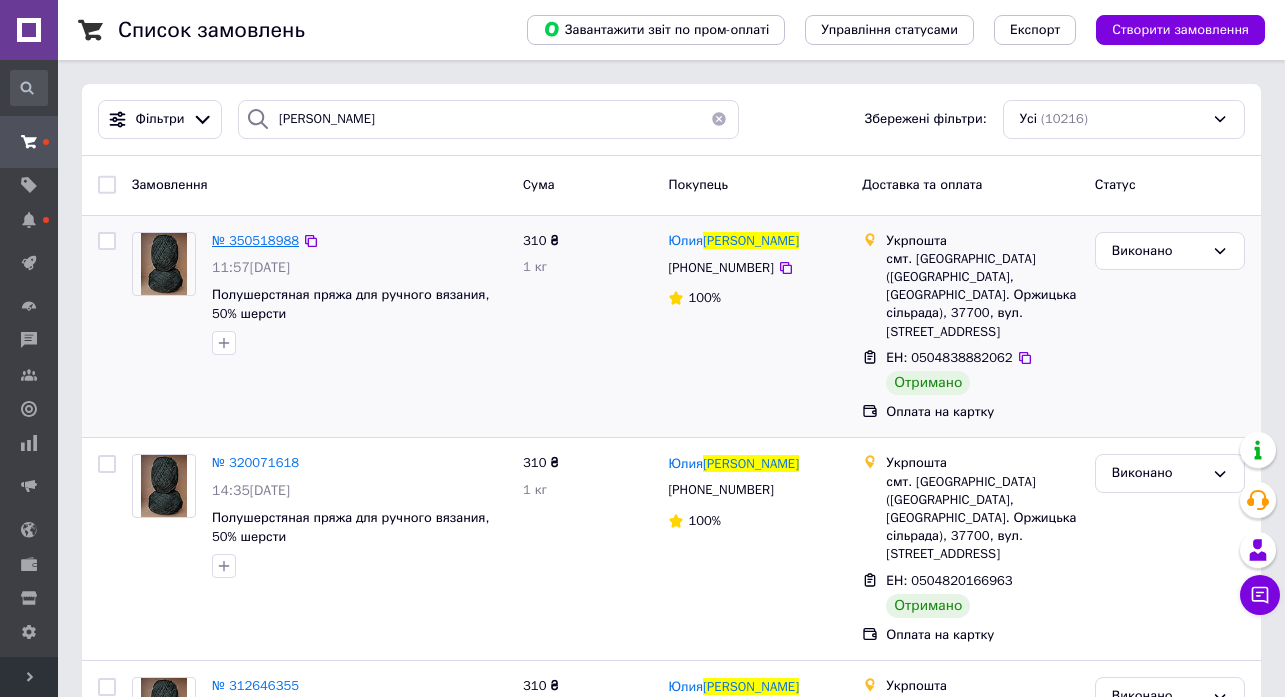 click on "№ 350518988" at bounding box center [255, 240] 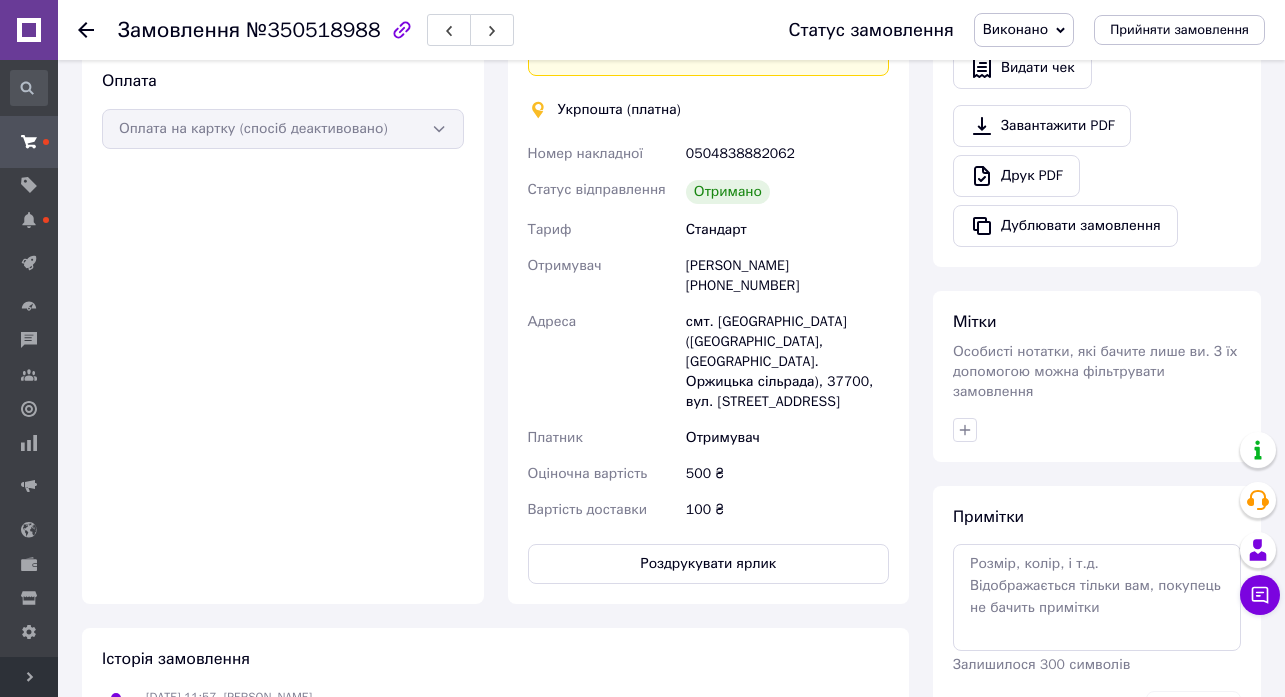scroll, scrollTop: 600, scrollLeft: 0, axis: vertical 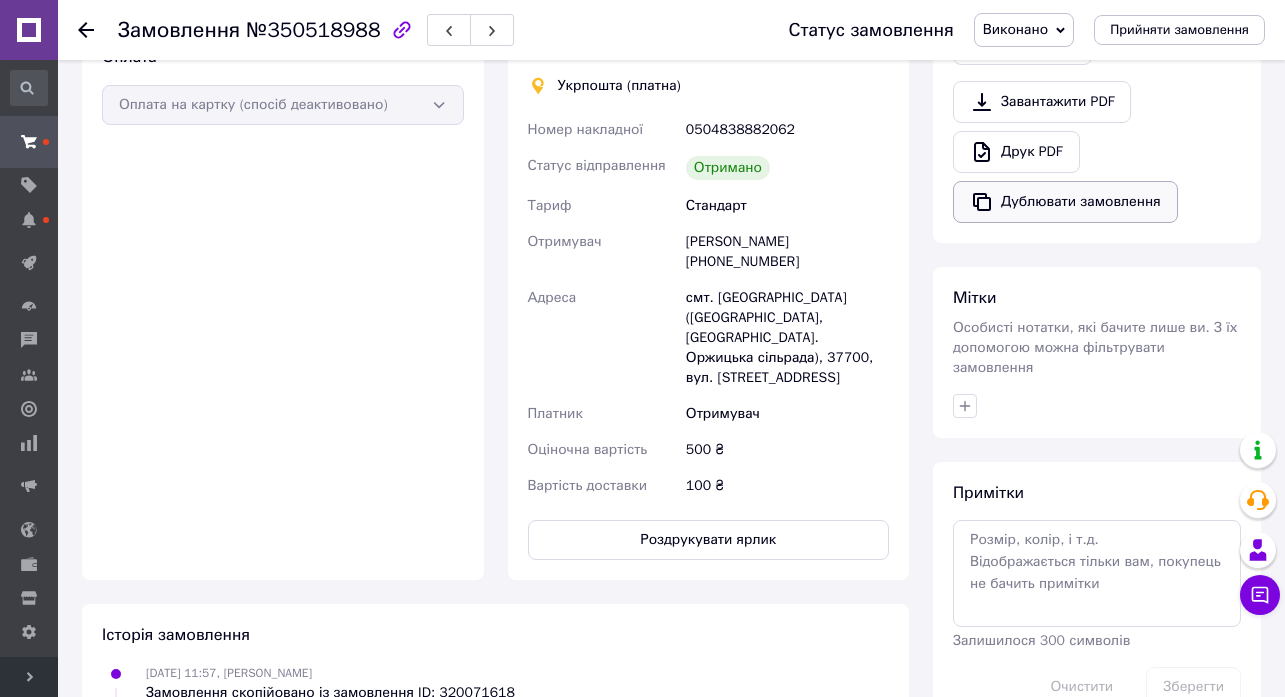click on "Дублювати замовлення" at bounding box center (1065, 202) 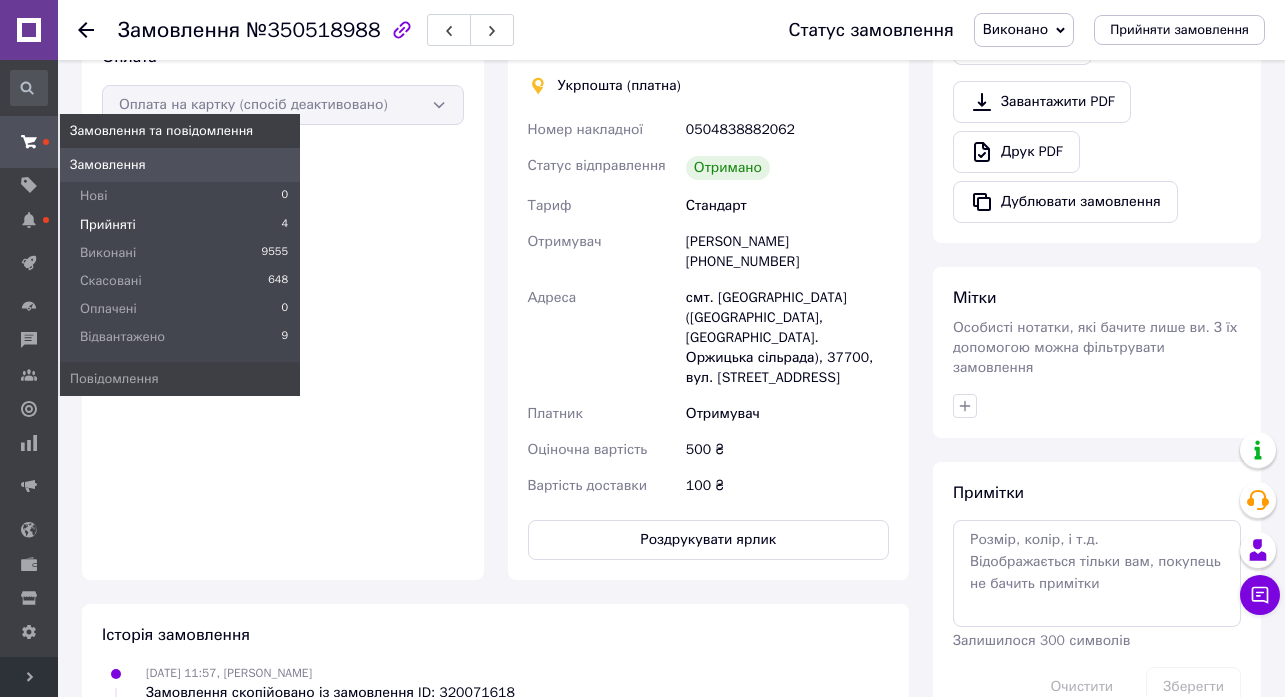 click on "Прийняті" at bounding box center (108, 225) 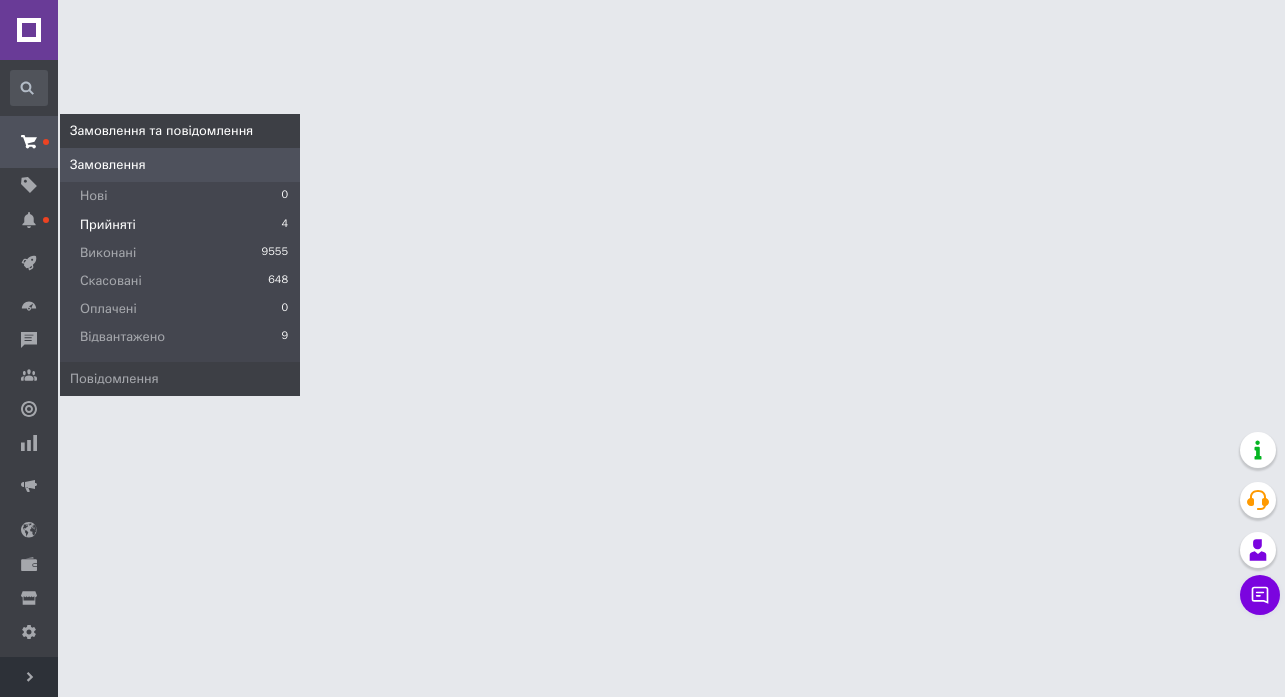 scroll, scrollTop: 0, scrollLeft: 0, axis: both 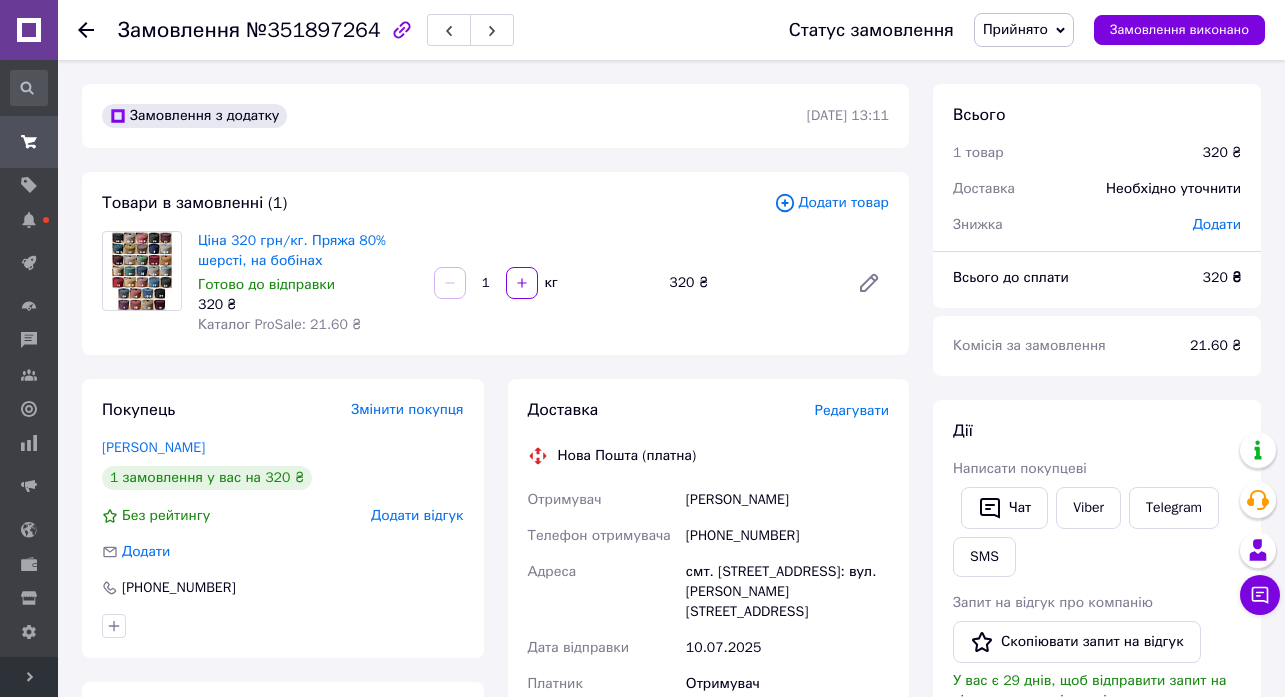 click on "Редагувати" at bounding box center [852, 410] 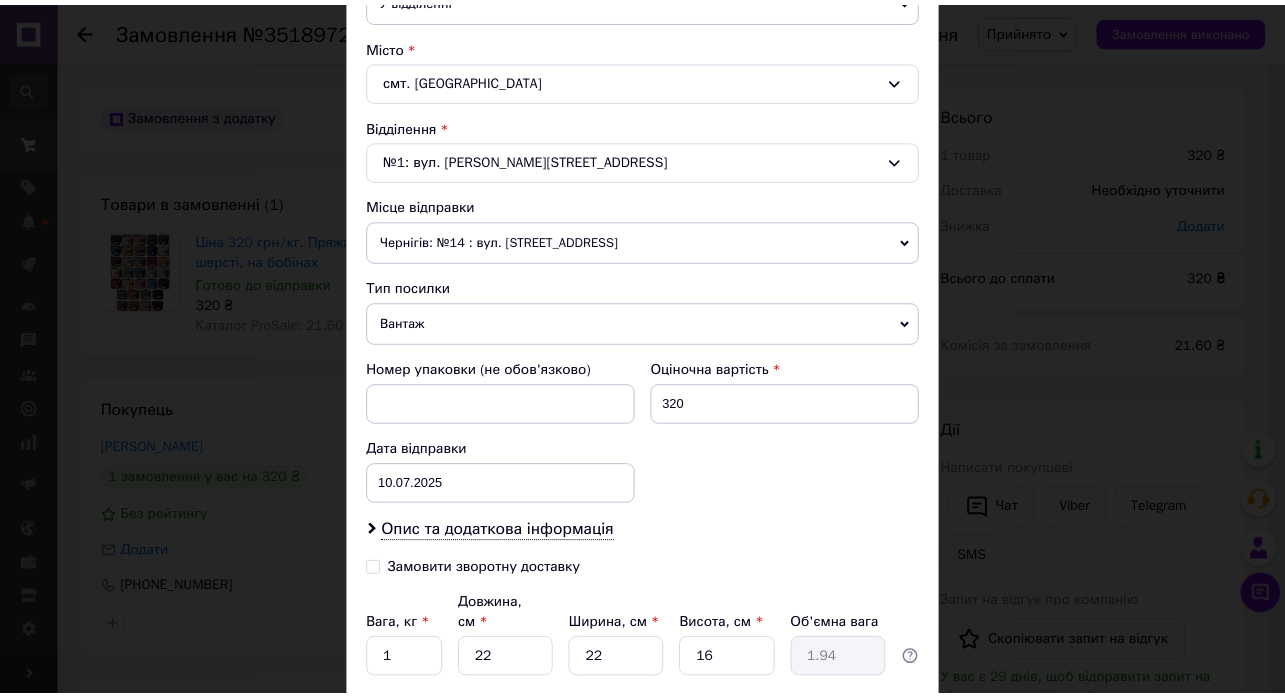 scroll, scrollTop: 667, scrollLeft: 0, axis: vertical 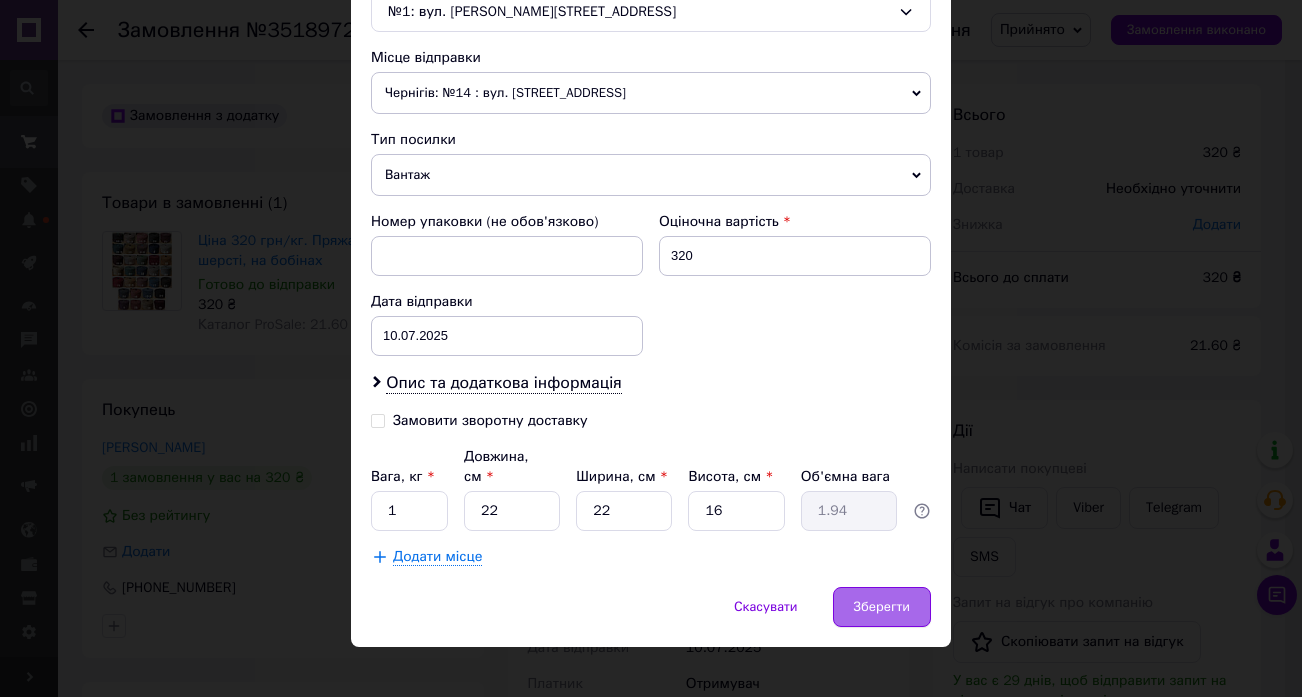 click on "Зберегти" at bounding box center [882, 607] 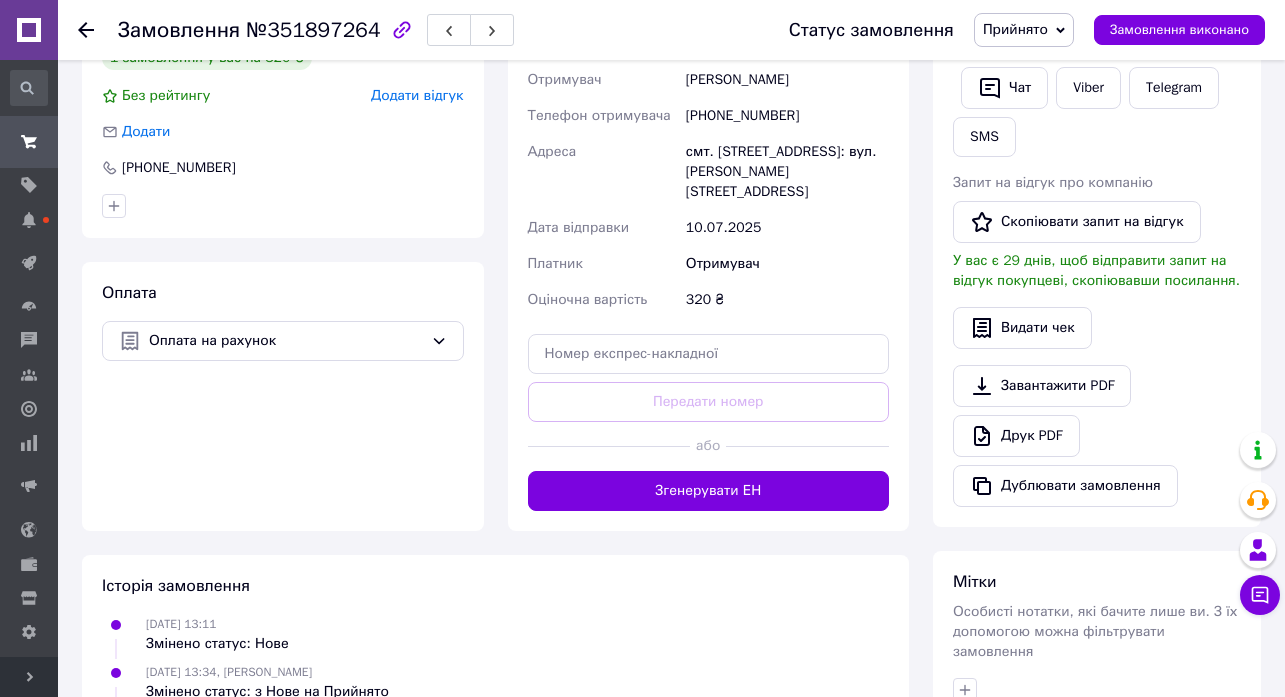 scroll, scrollTop: 500, scrollLeft: 0, axis: vertical 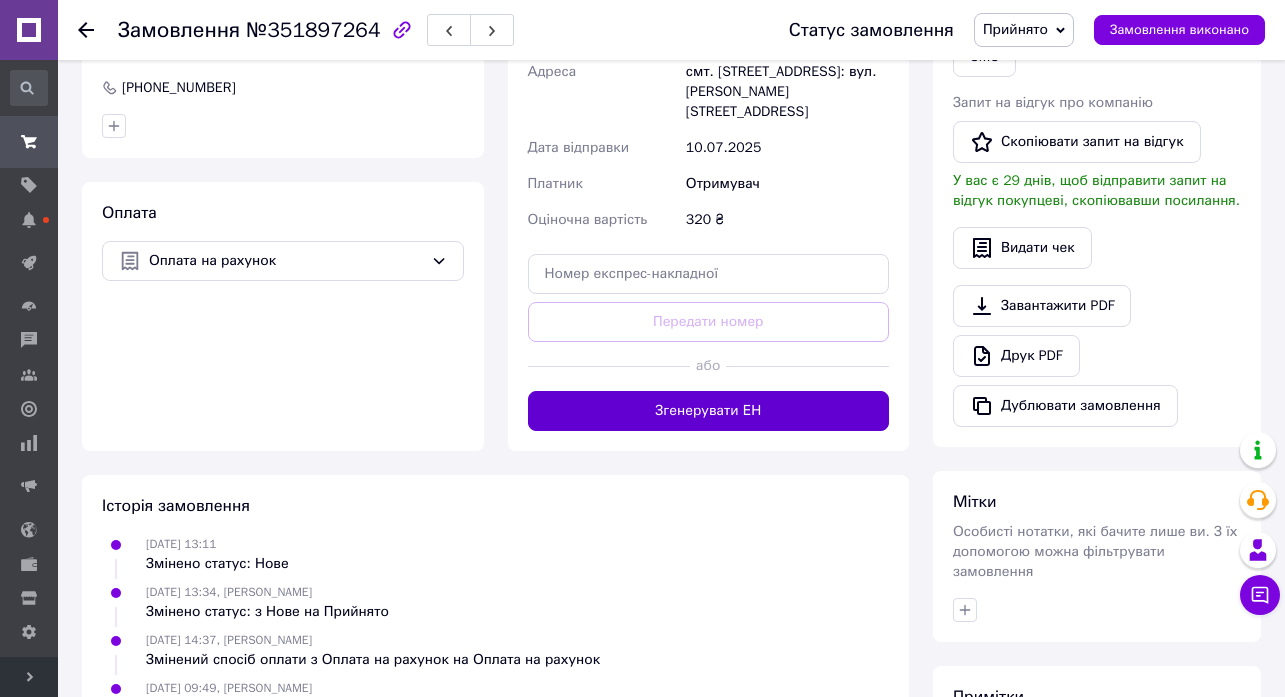 click on "Згенерувати ЕН" at bounding box center [709, 411] 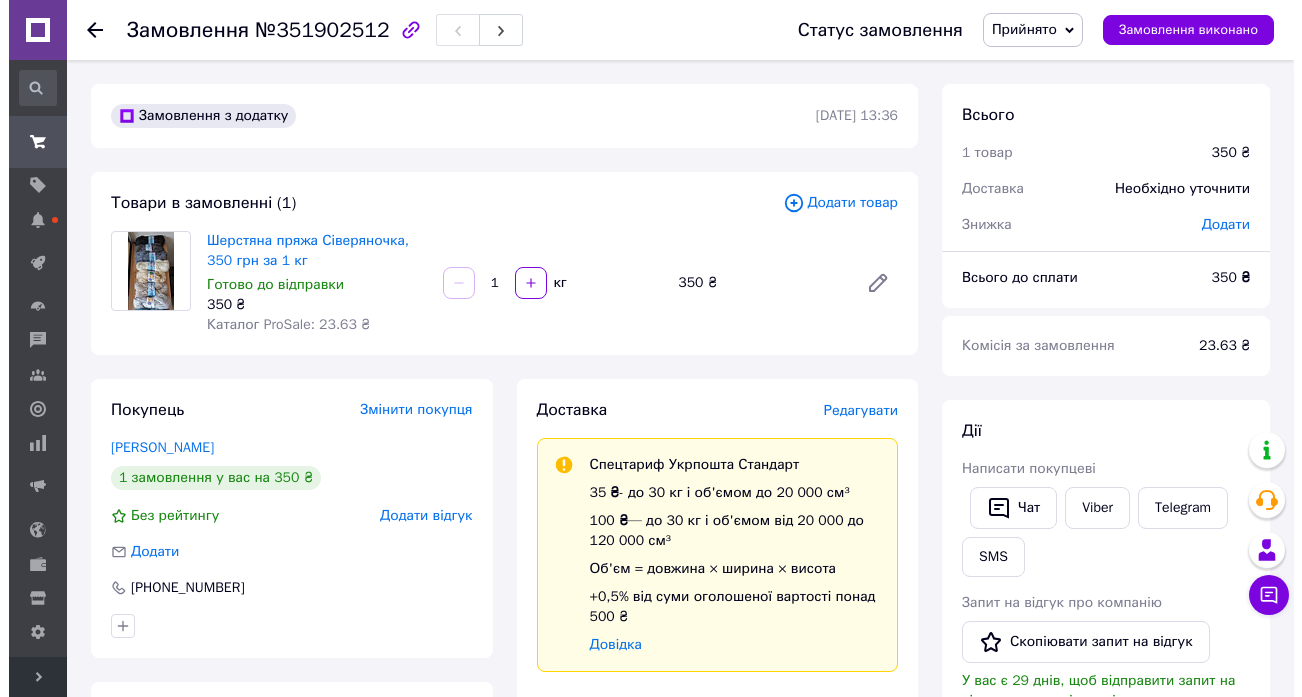 scroll, scrollTop: 0, scrollLeft: 0, axis: both 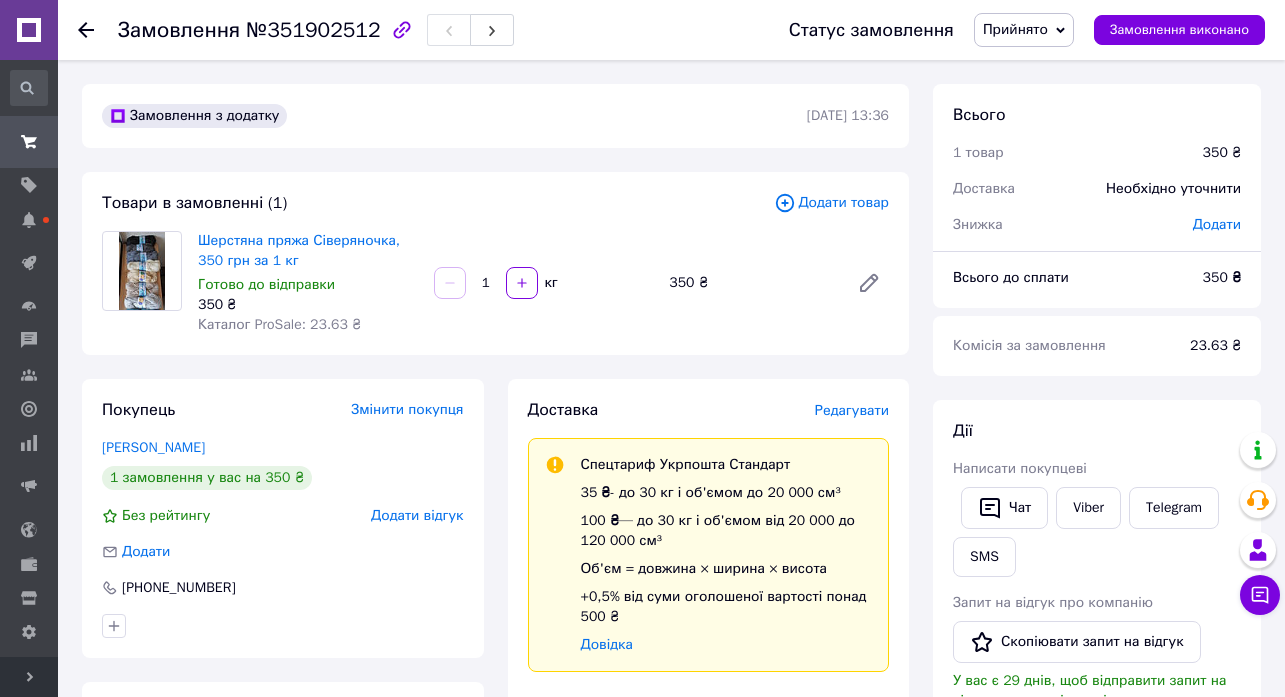 click on "Редагувати" at bounding box center [852, 410] 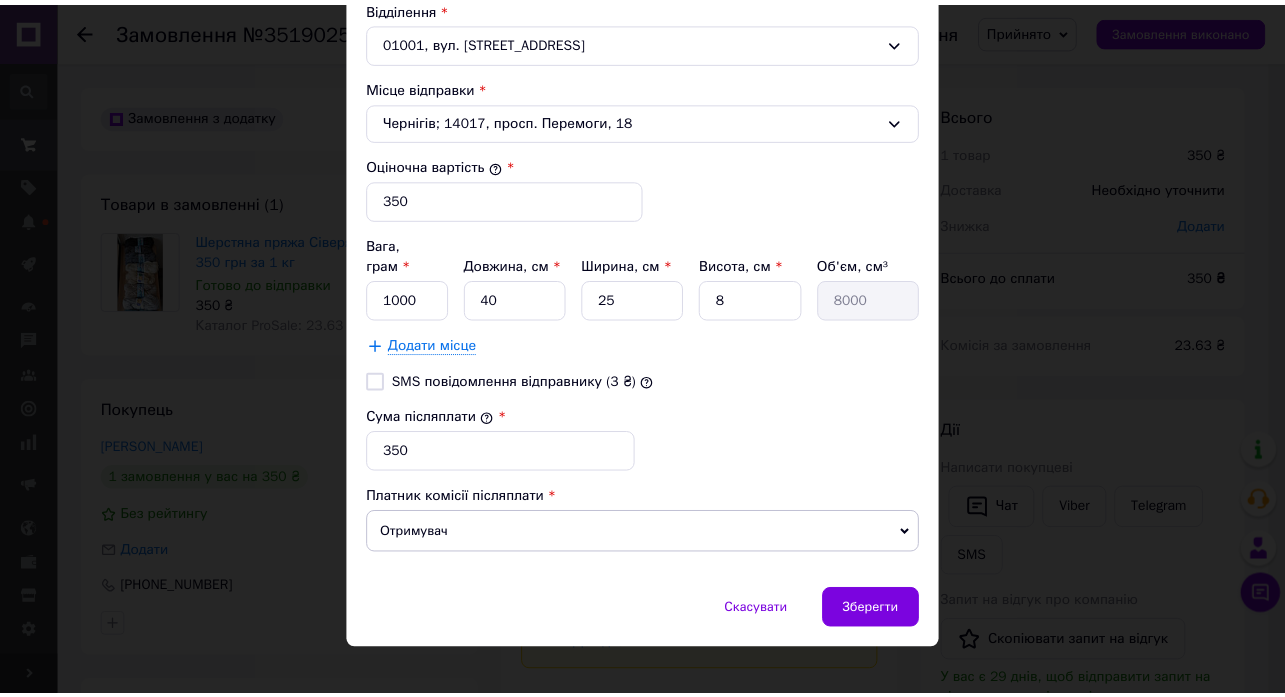 scroll, scrollTop: 716, scrollLeft: 0, axis: vertical 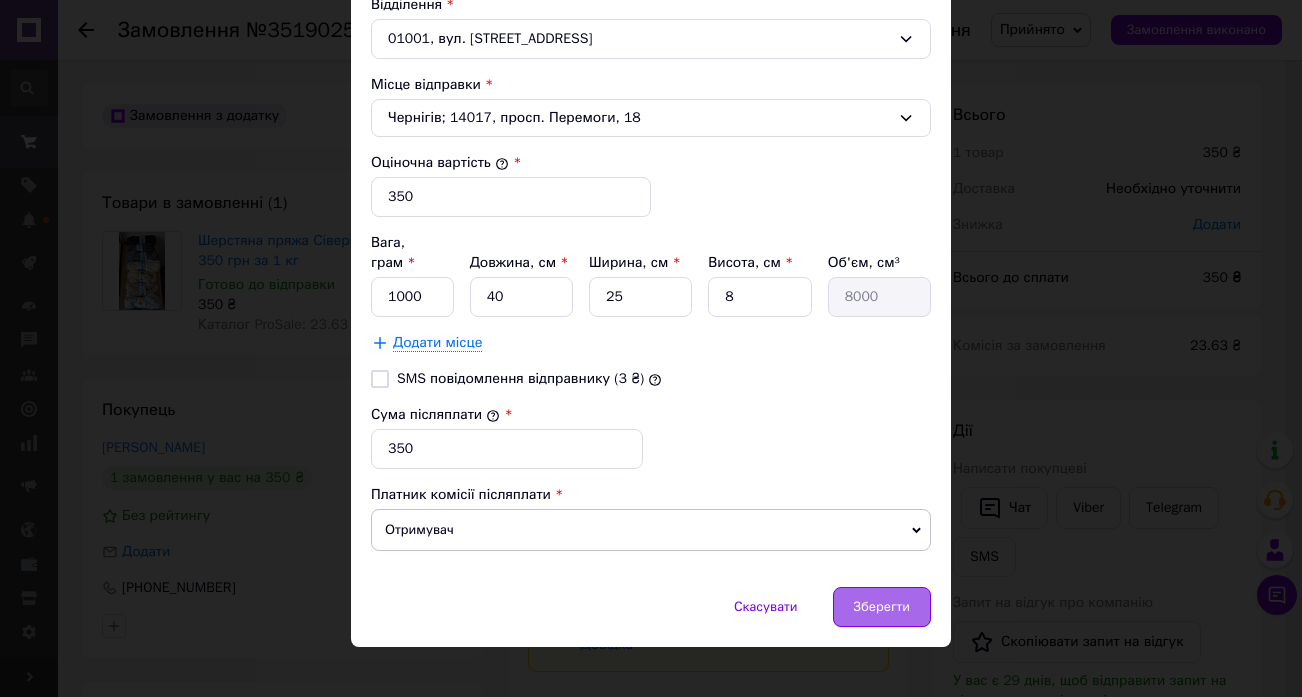 click on "Зберегти" at bounding box center (882, 607) 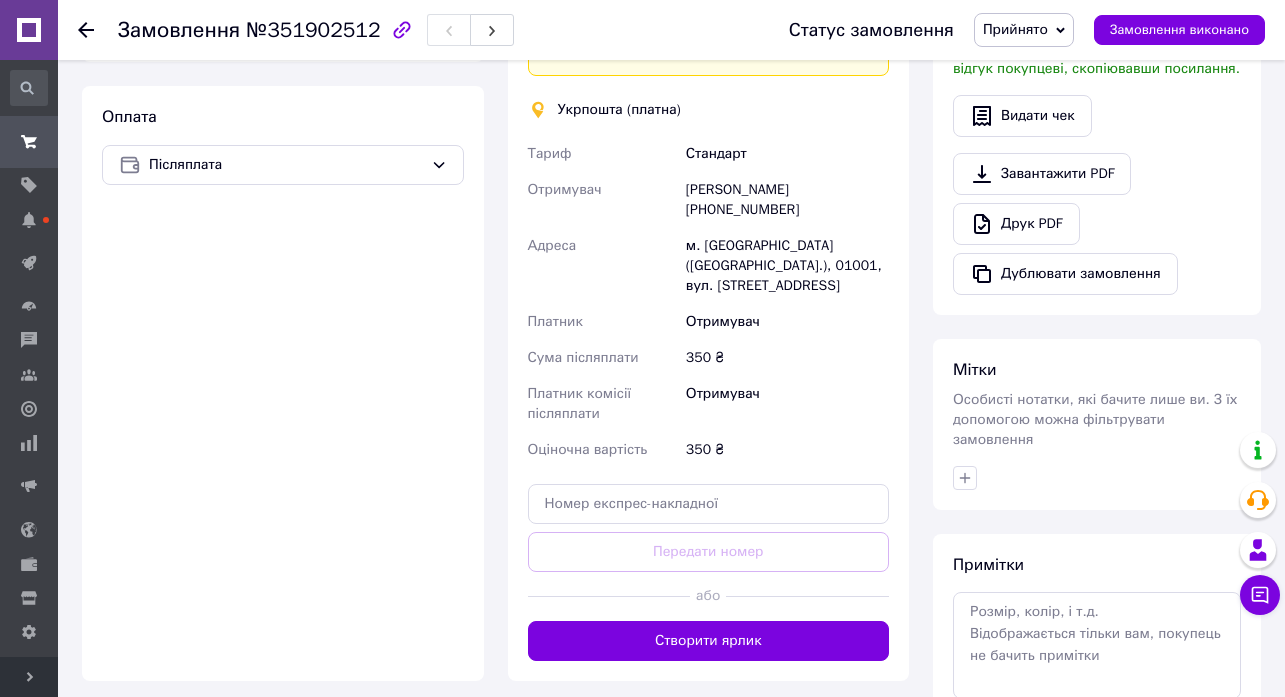 scroll, scrollTop: 700, scrollLeft: 0, axis: vertical 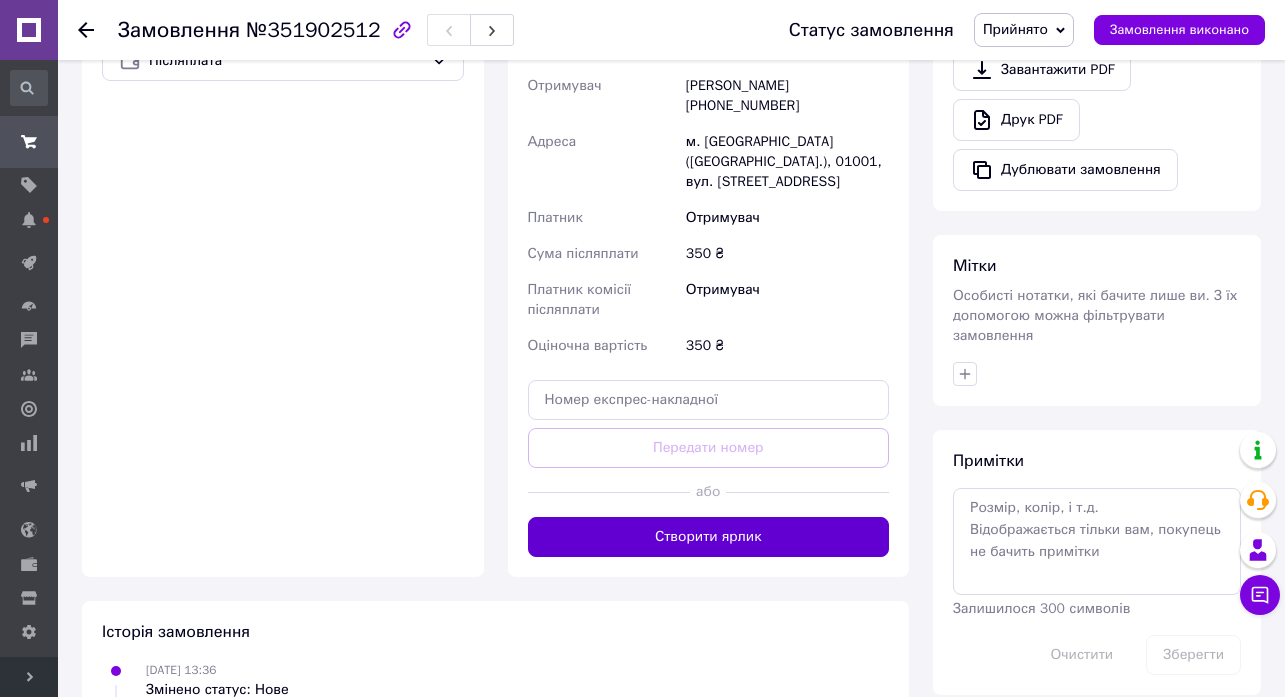 click on "Створити ярлик" at bounding box center [709, 537] 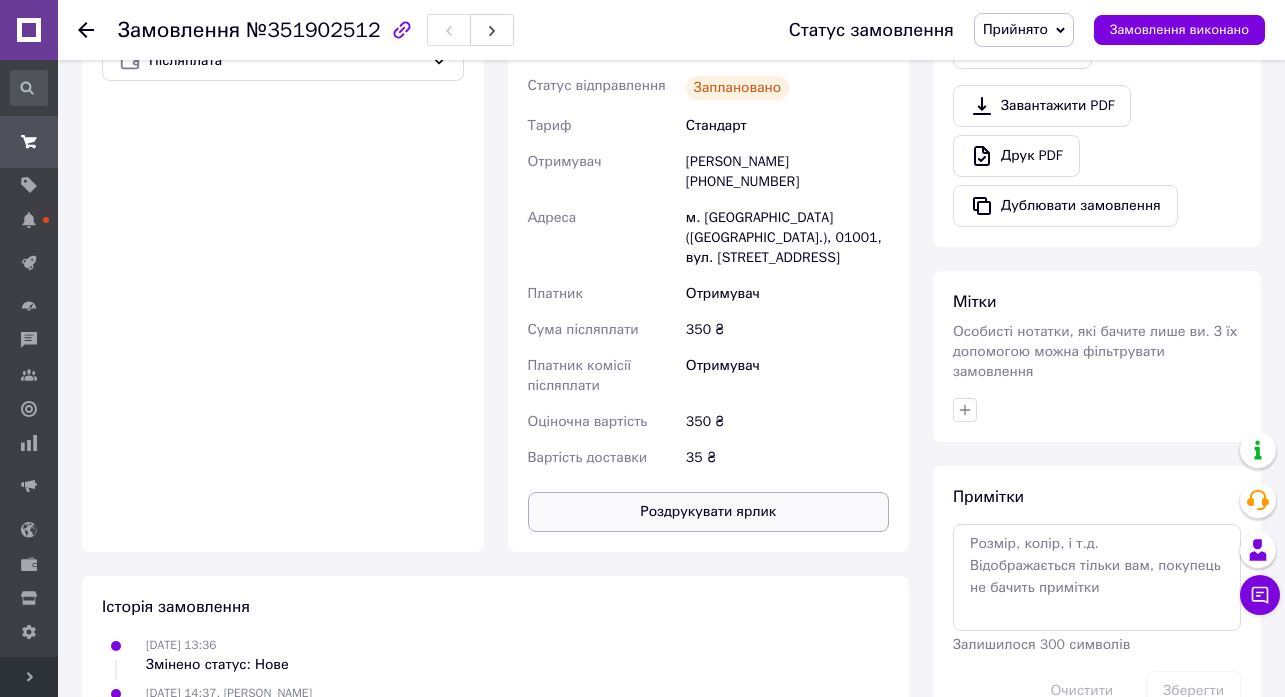 click on "Роздрукувати ярлик" at bounding box center (709, 512) 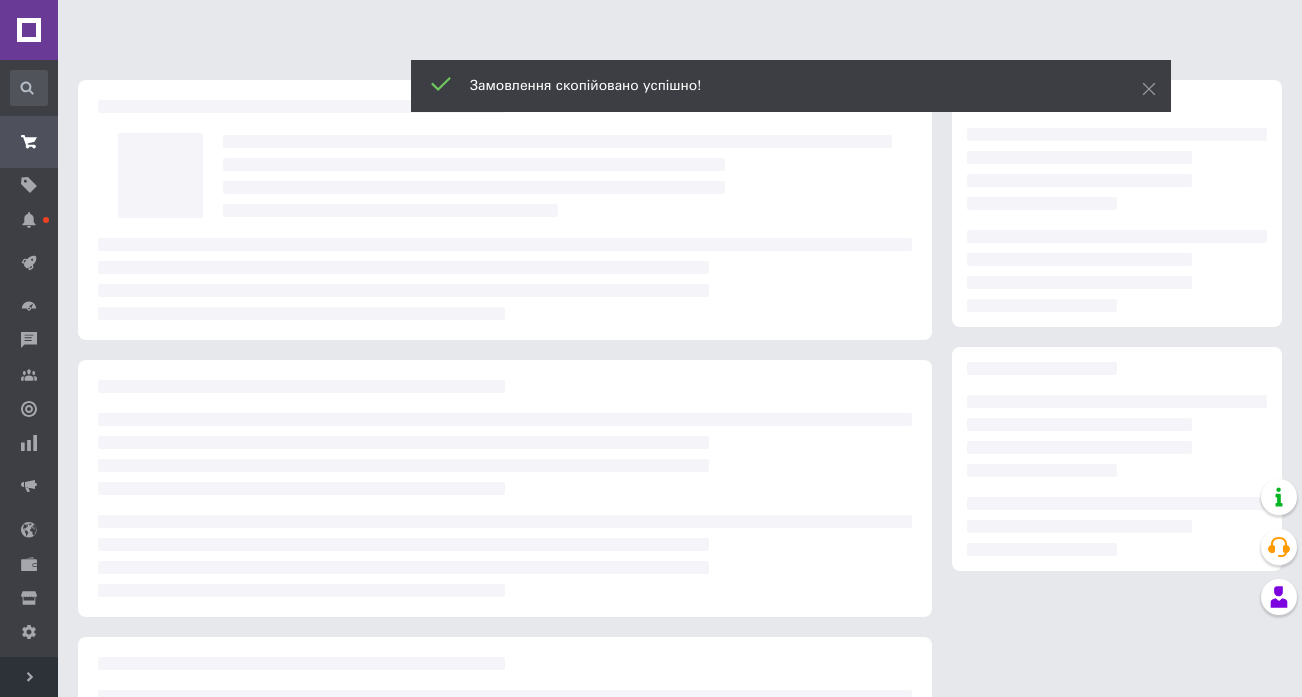 scroll, scrollTop: 0, scrollLeft: 0, axis: both 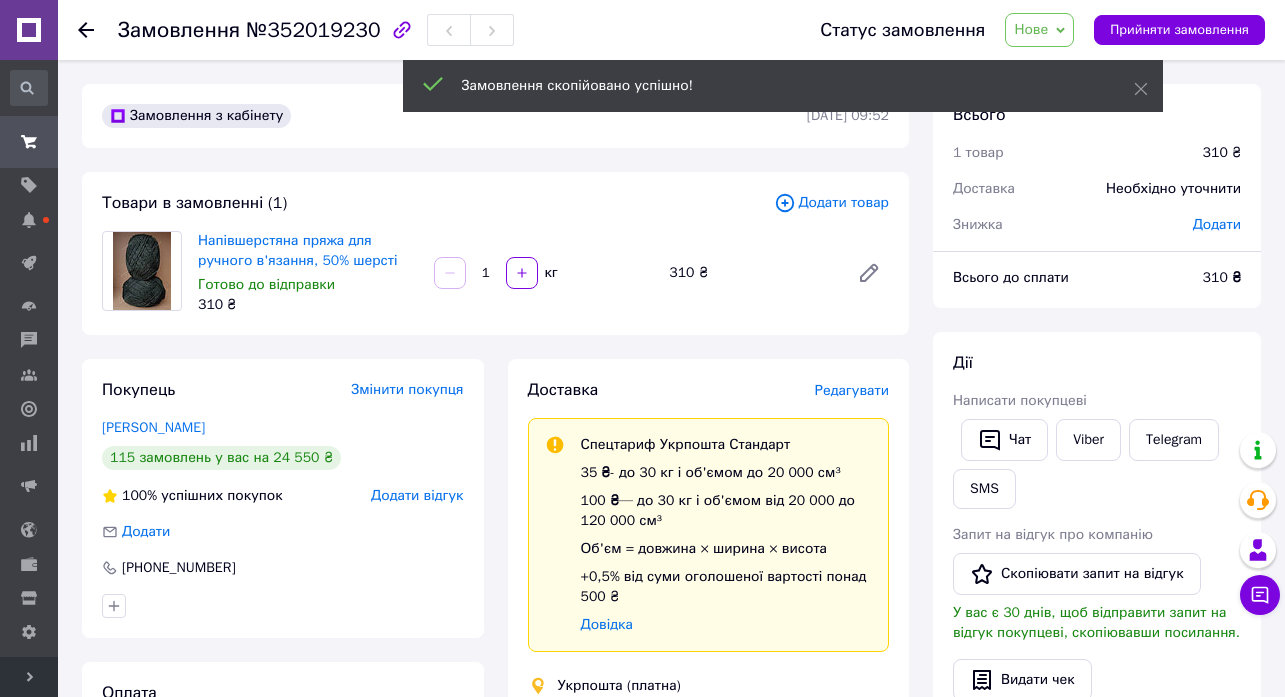 click on "Редагувати" at bounding box center [852, 390] 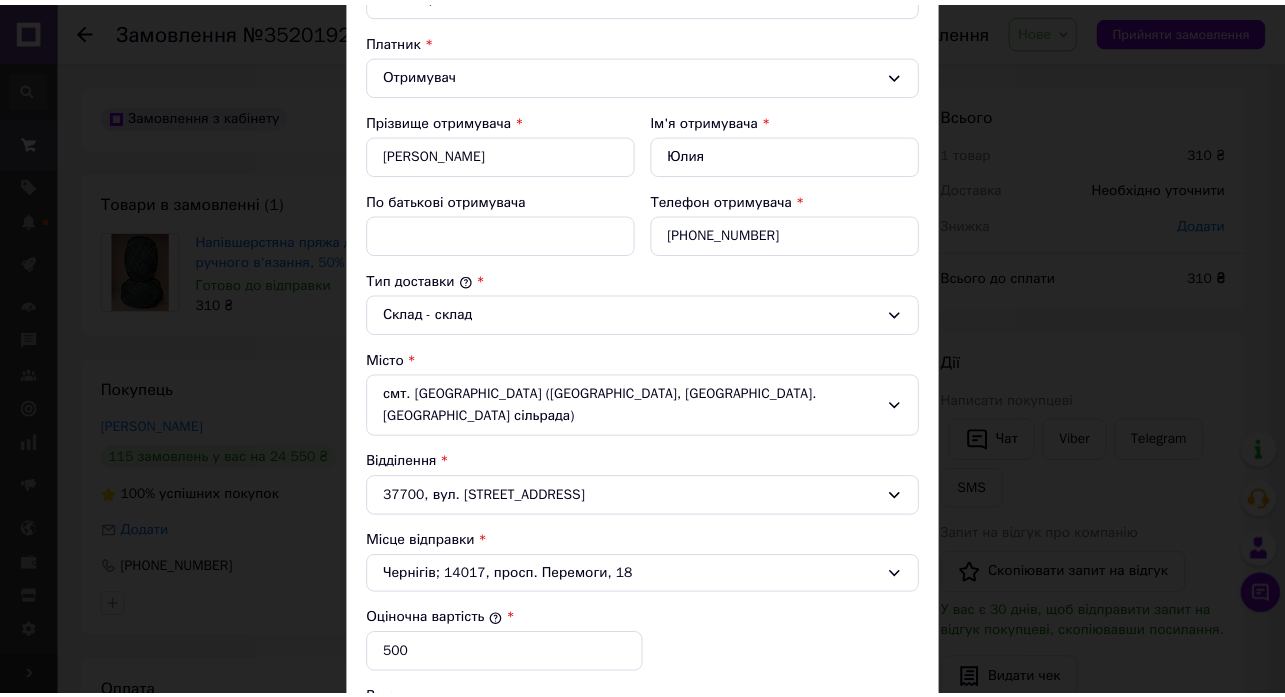 scroll, scrollTop: 600, scrollLeft: 0, axis: vertical 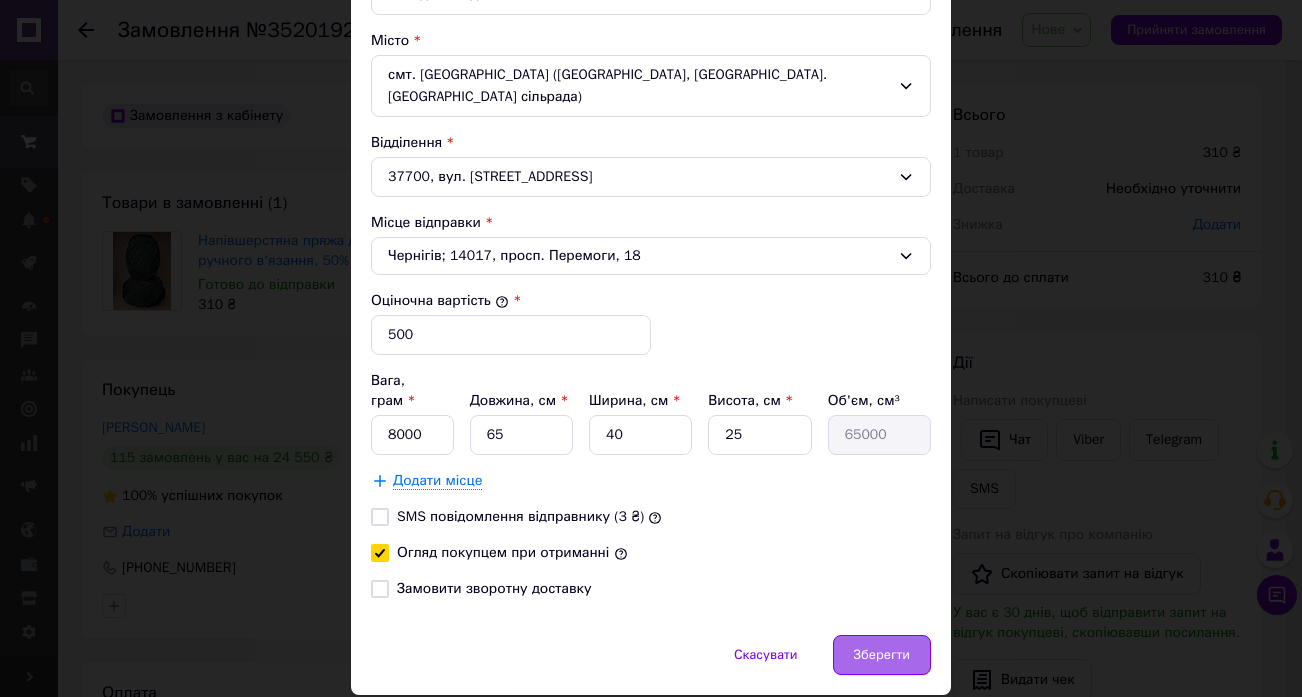 click on "Зберегти" at bounding box center (882, 655) 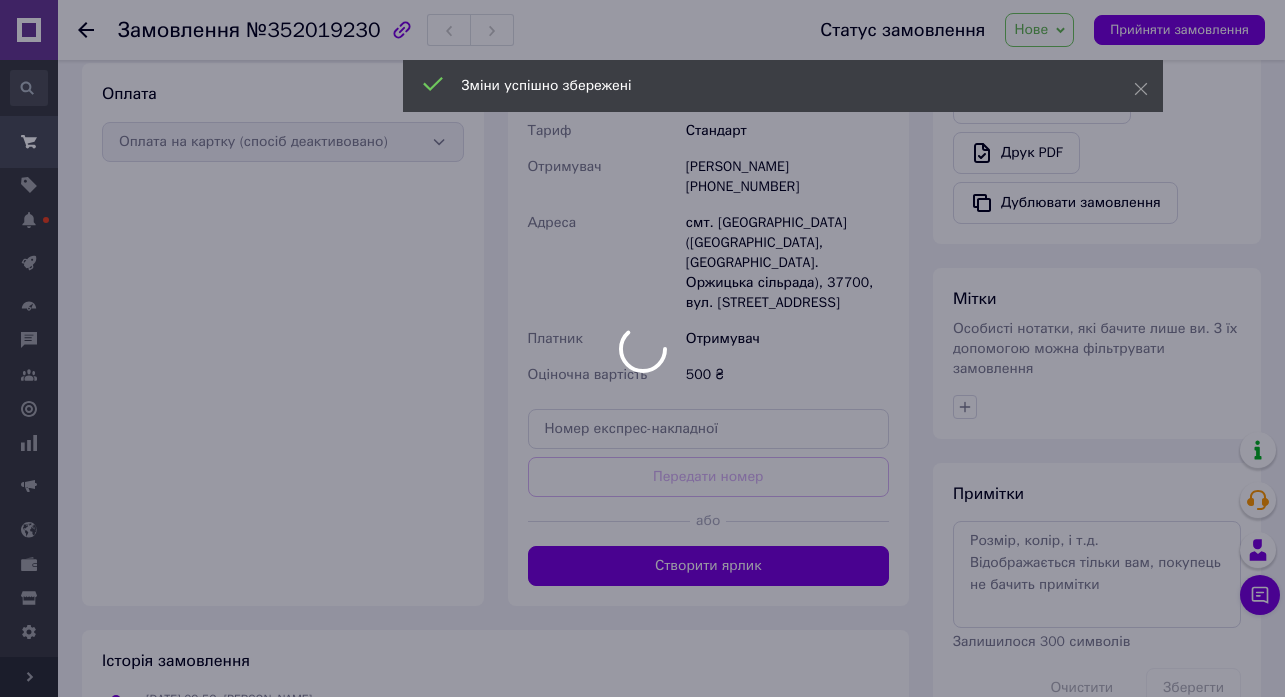 scroll, scrollTop: 600, scrollLeft: 0, axis: vertical 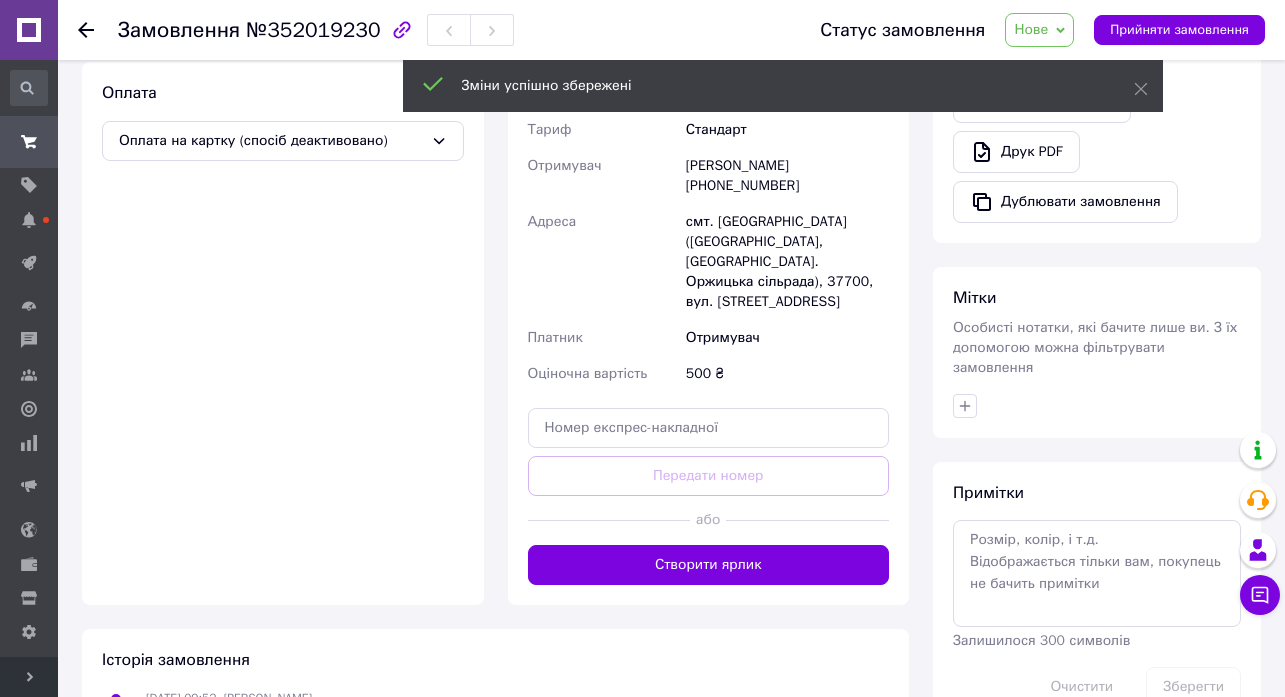 click on "Створити ярлик" at bounding box center (709, 565) 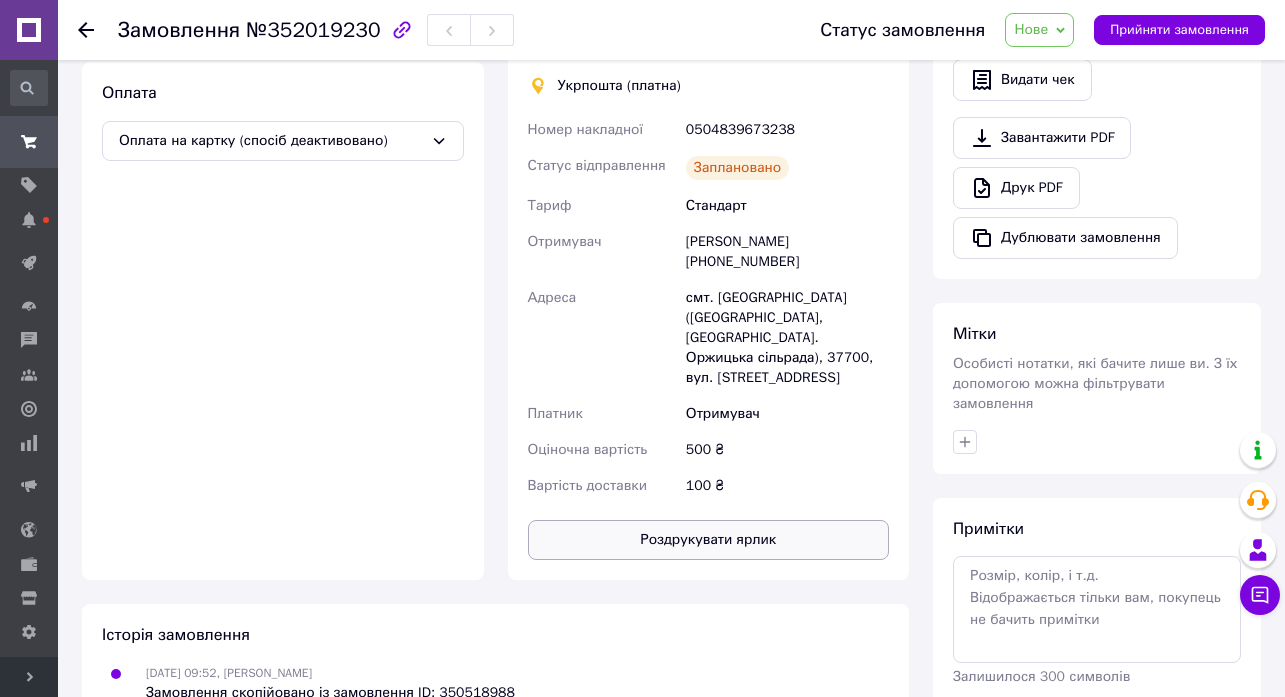 click on "Роздрукувати ярлик" at bounding box center [709, 540] 